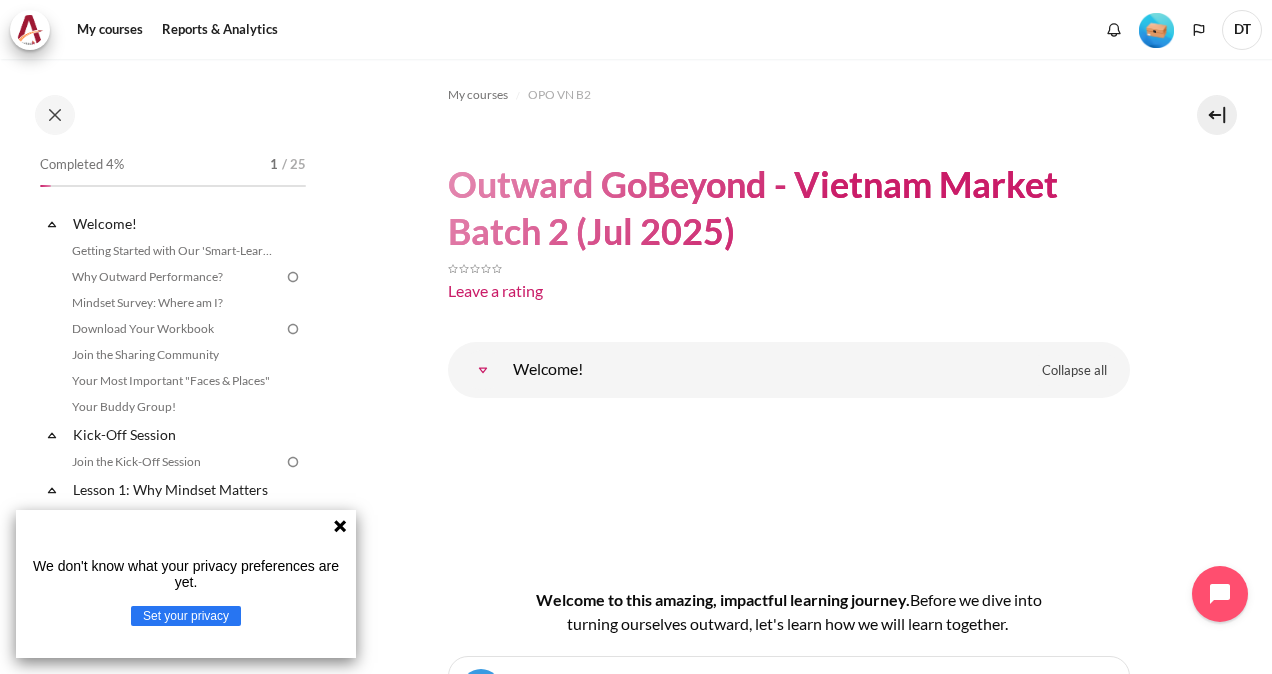 scroll, scrollTop: 0, scrollLeft: 0, axis: both 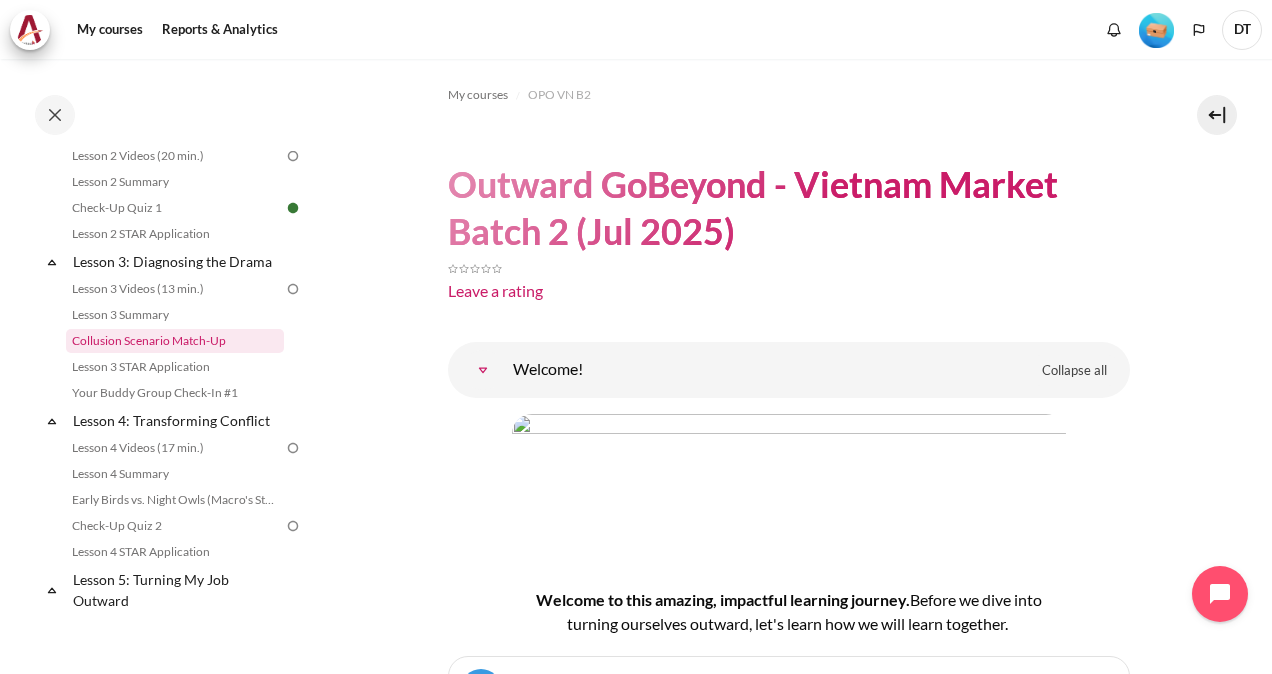 click on "Collusion Scenario Match-Up" at bounding box center [175, 341] 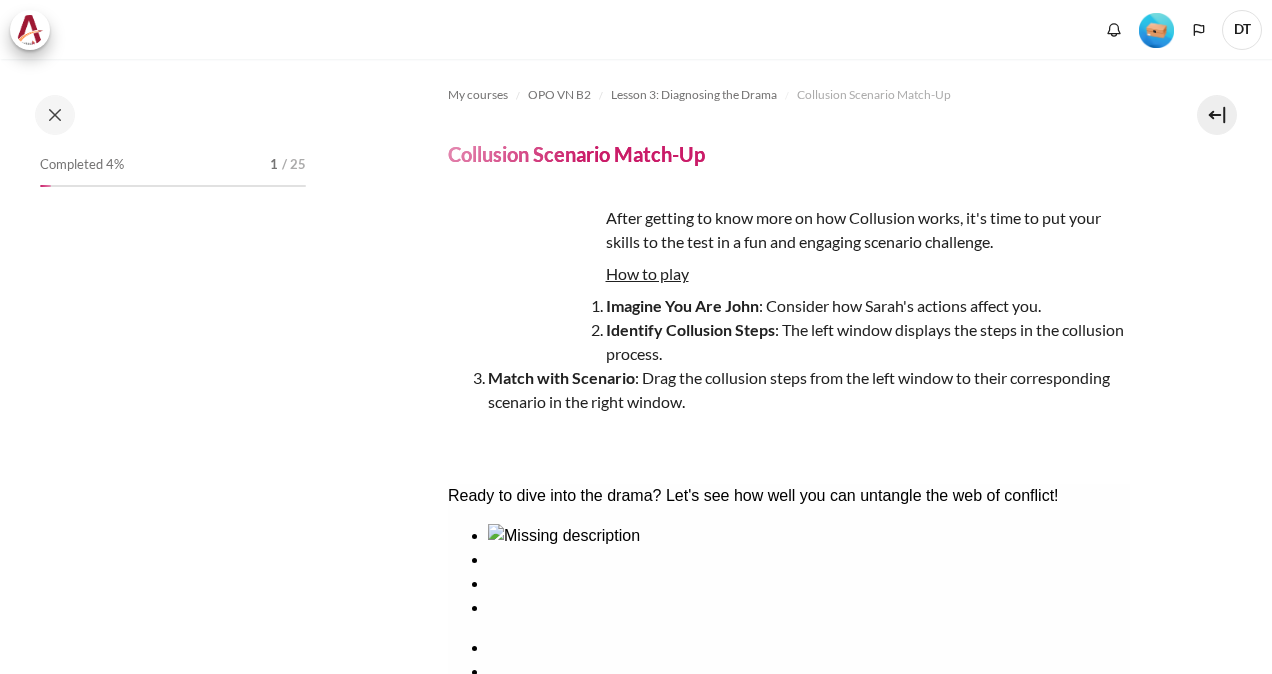 scroll, scrollTop: 0, scrollLeft: 0, axis: both 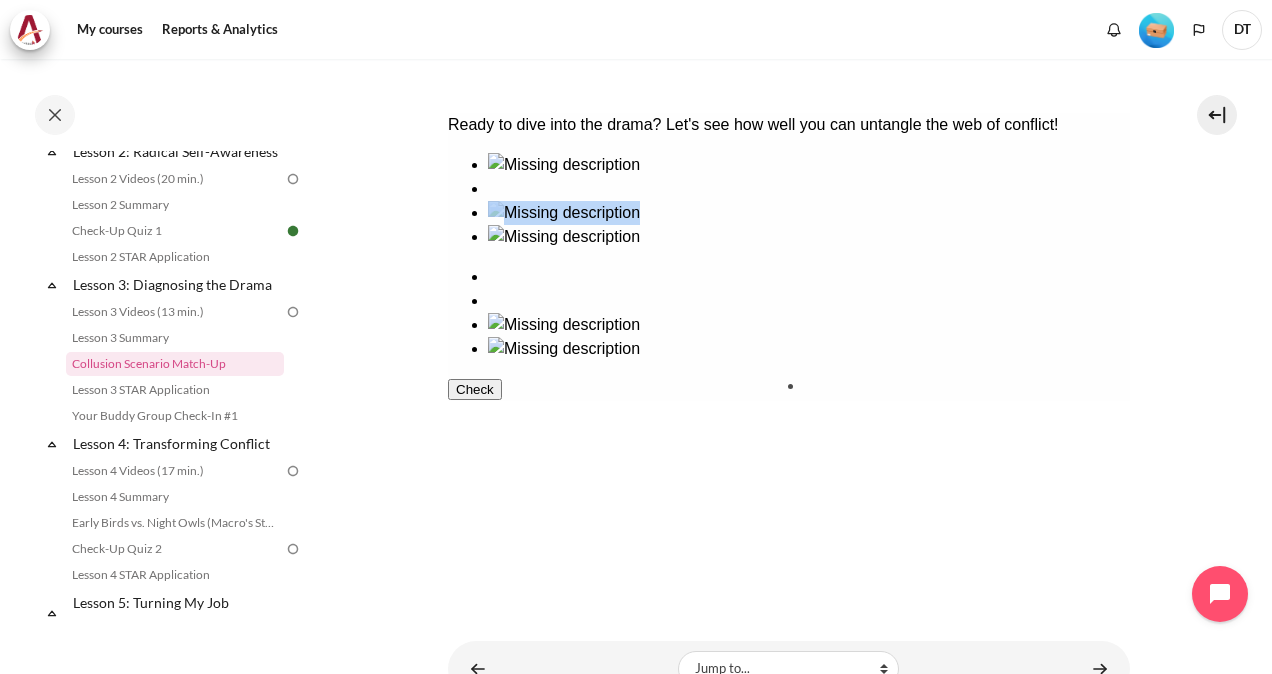 drag, startPoint x: 637, startPoint y: 281, endPoint x: 843, endPoint y: 448, distance: 265.1886 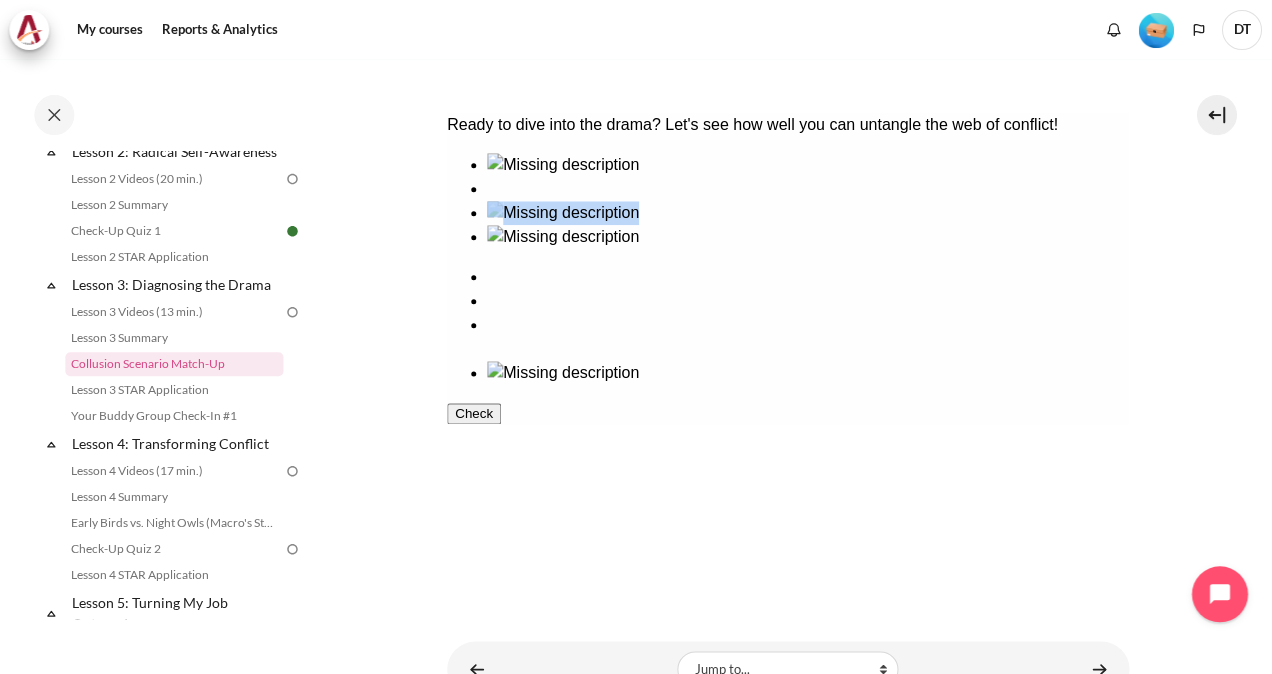 scroll, scrollTop: 0, scrollLeft: 0, axis: both 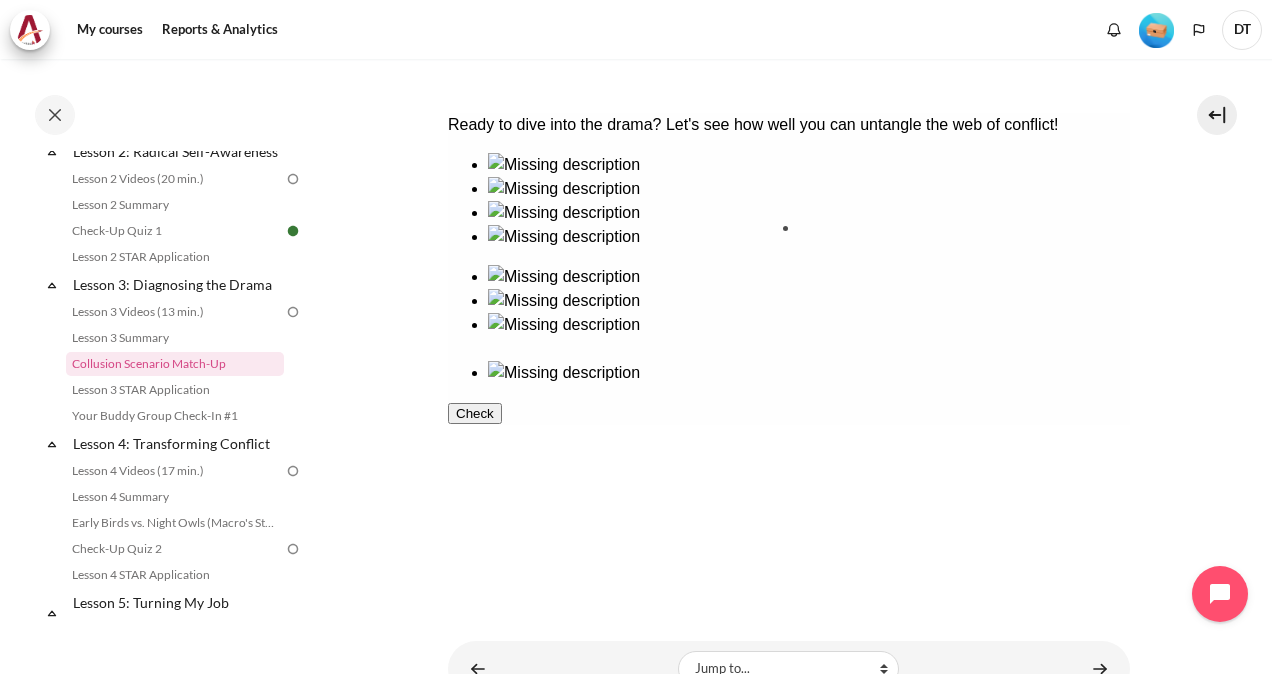drag, startPoint x: 654, startPoint y: 405, endPoint x: 855, endPoint y: 281, distance: 236.17155 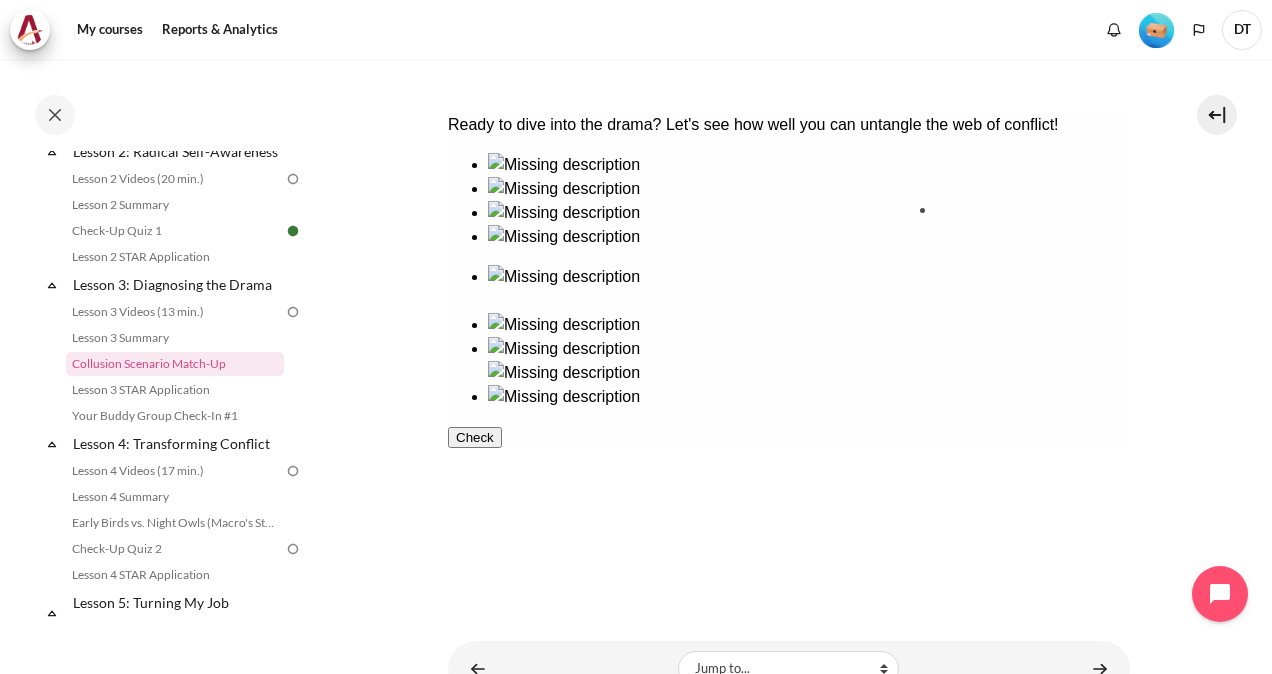 drag, startPoint x: 548, startPoint y: 267, endPoint x: 1022, endPoint y: 259, distance: 474.0675 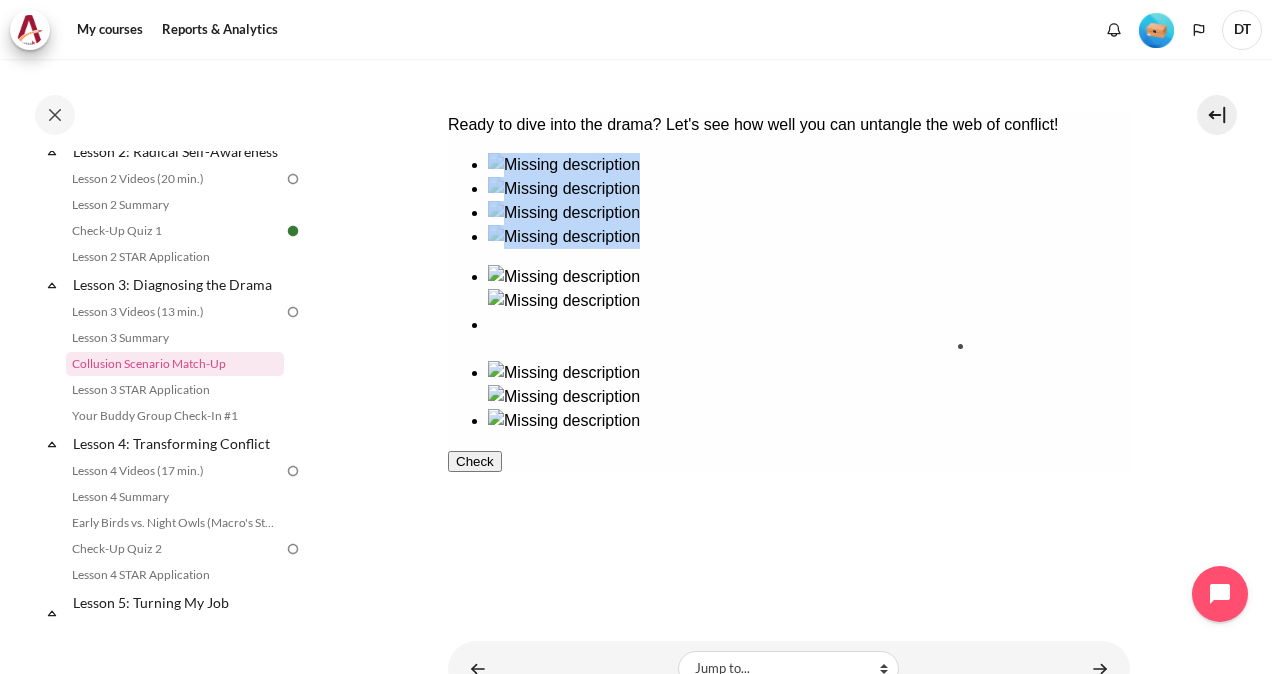 drag, startPoint x: 554, startPoint y: 417, endPoint x: 1062, endPoint y: 411, distance: 508.03543 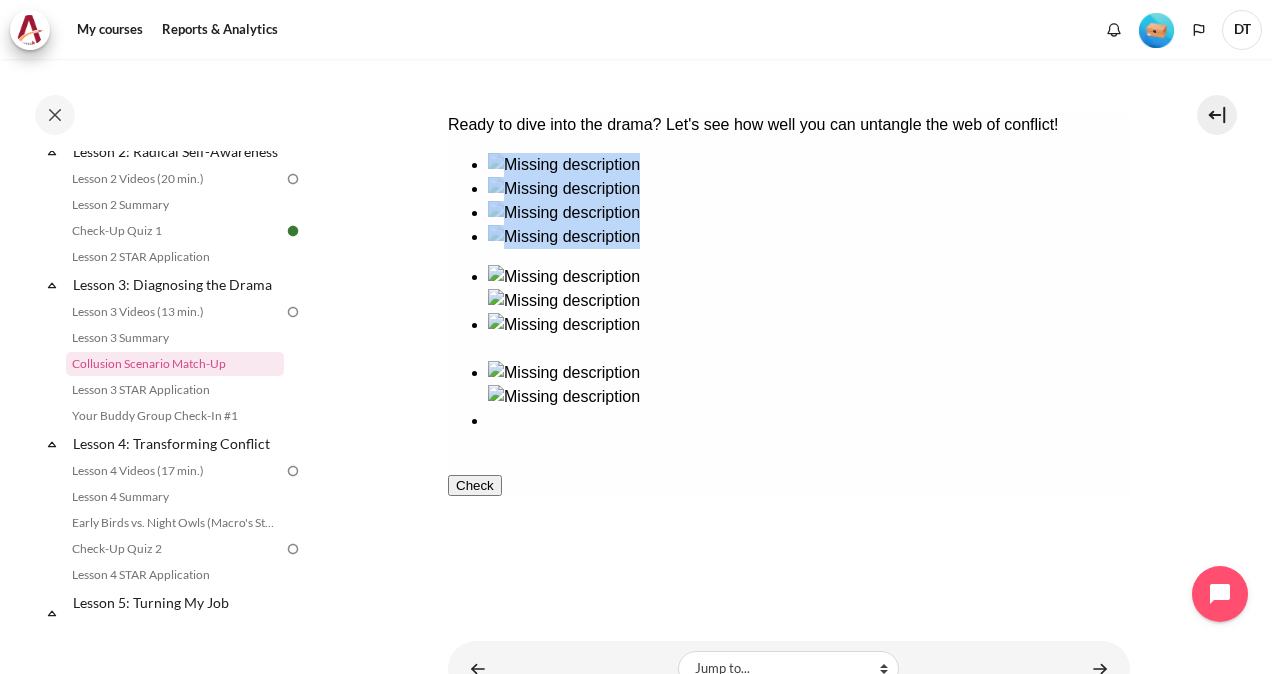 click on "Check" at bounding box center [474, 485] 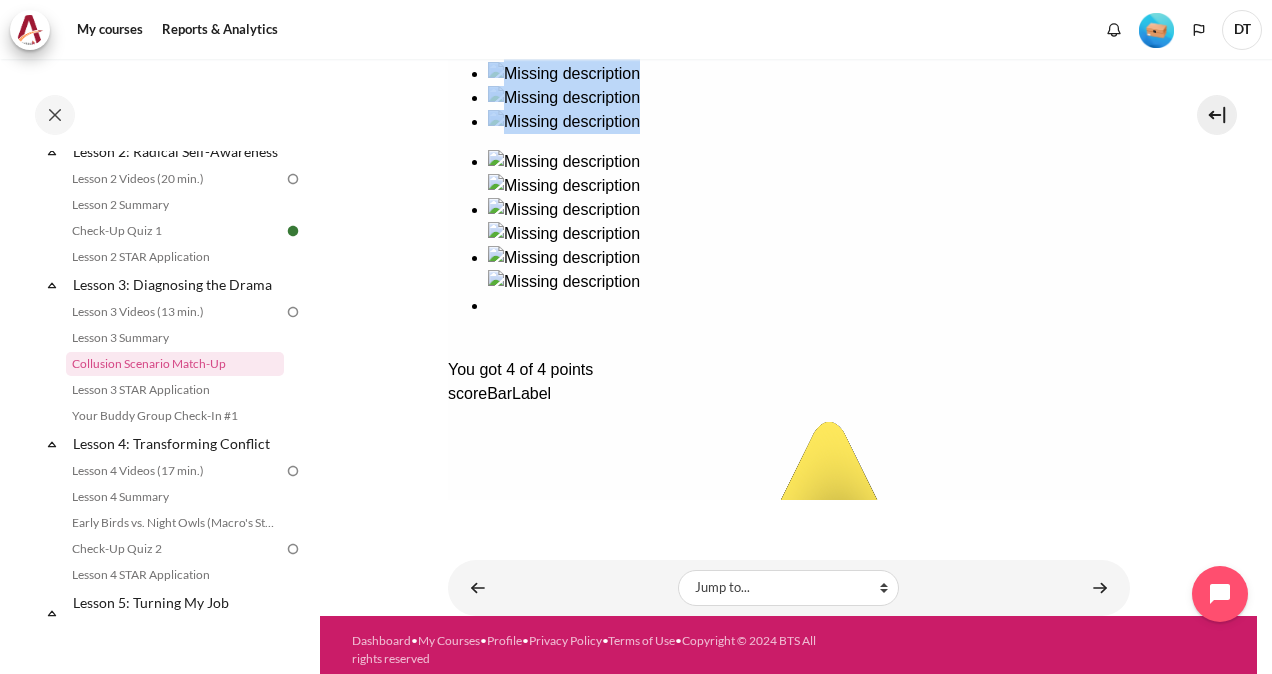 scroll, scrollTop: 496, scrollLeft: 0, axis: vertical 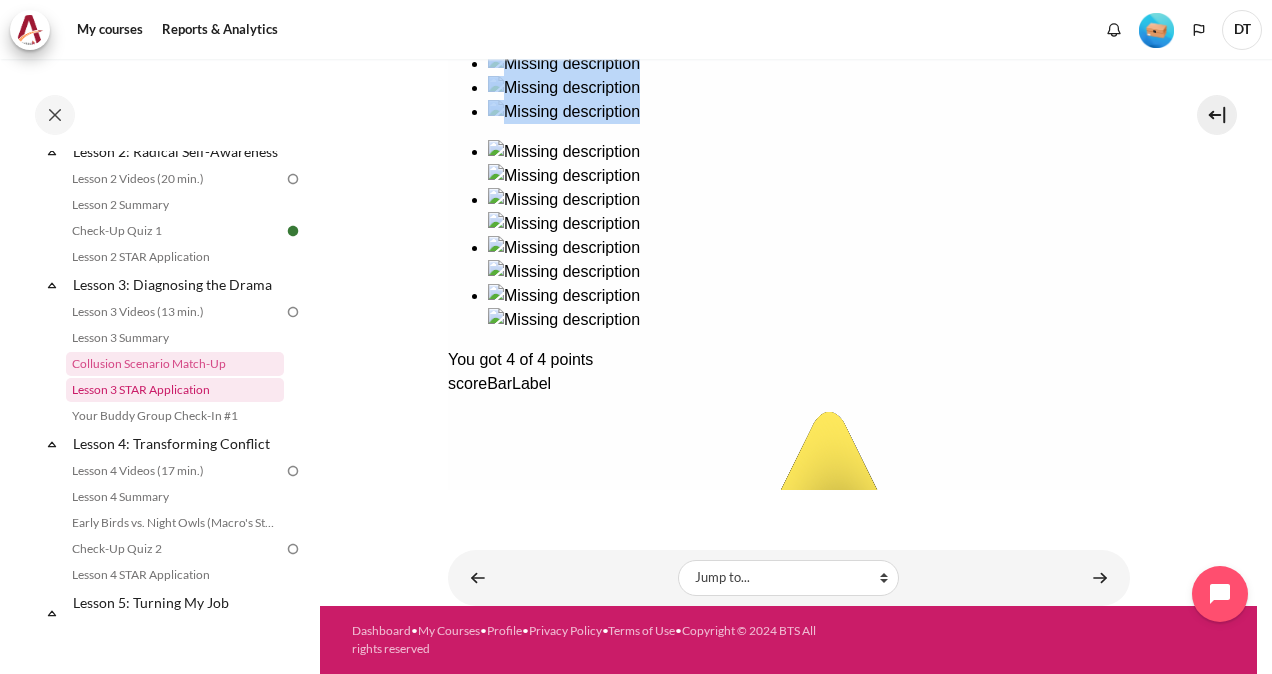 click on "Lesson 3 STAR Application" at bounding box center (175, 390) 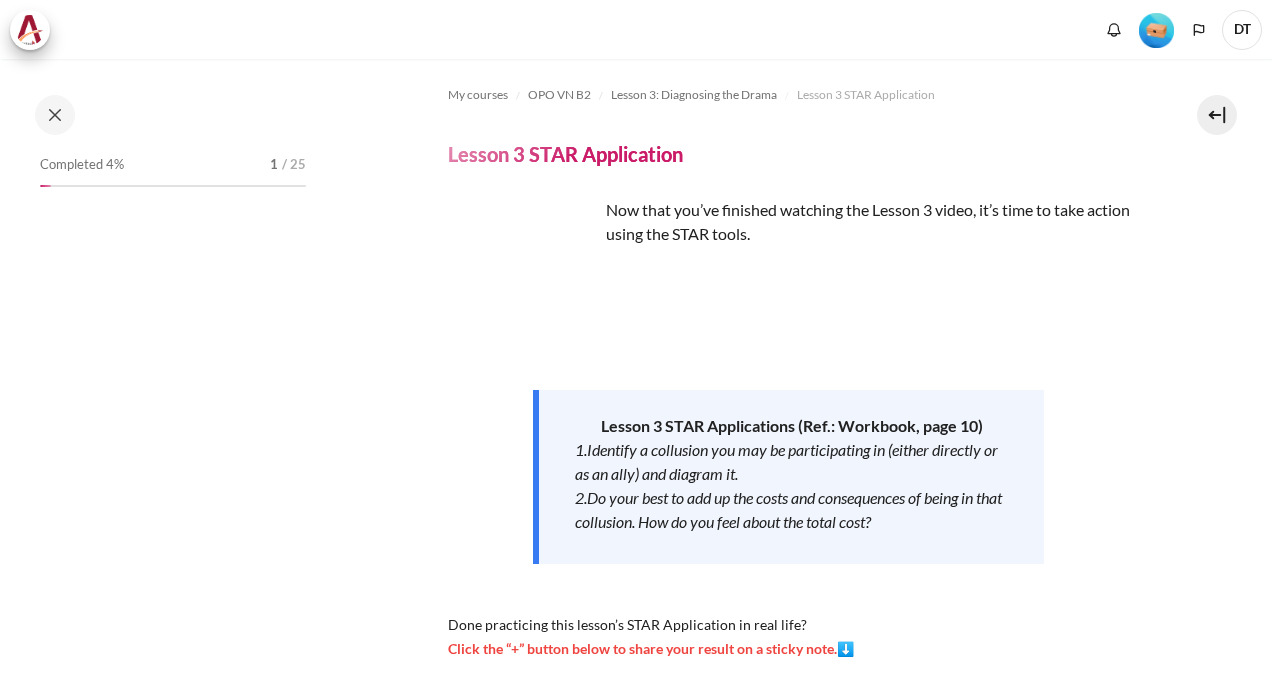 scroll, scrollTop: 0, scrollLeft: 0, axis: both 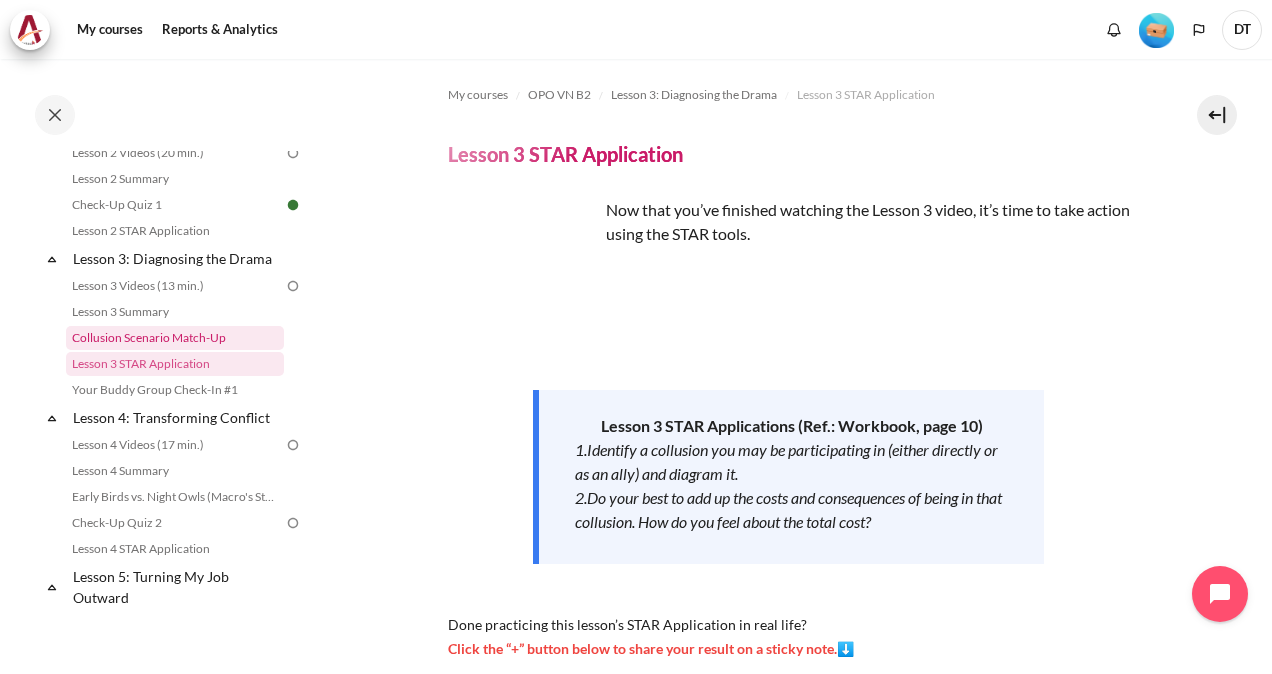click on "Collusion Scenario Match-Up" at bounding box center (175, 338) 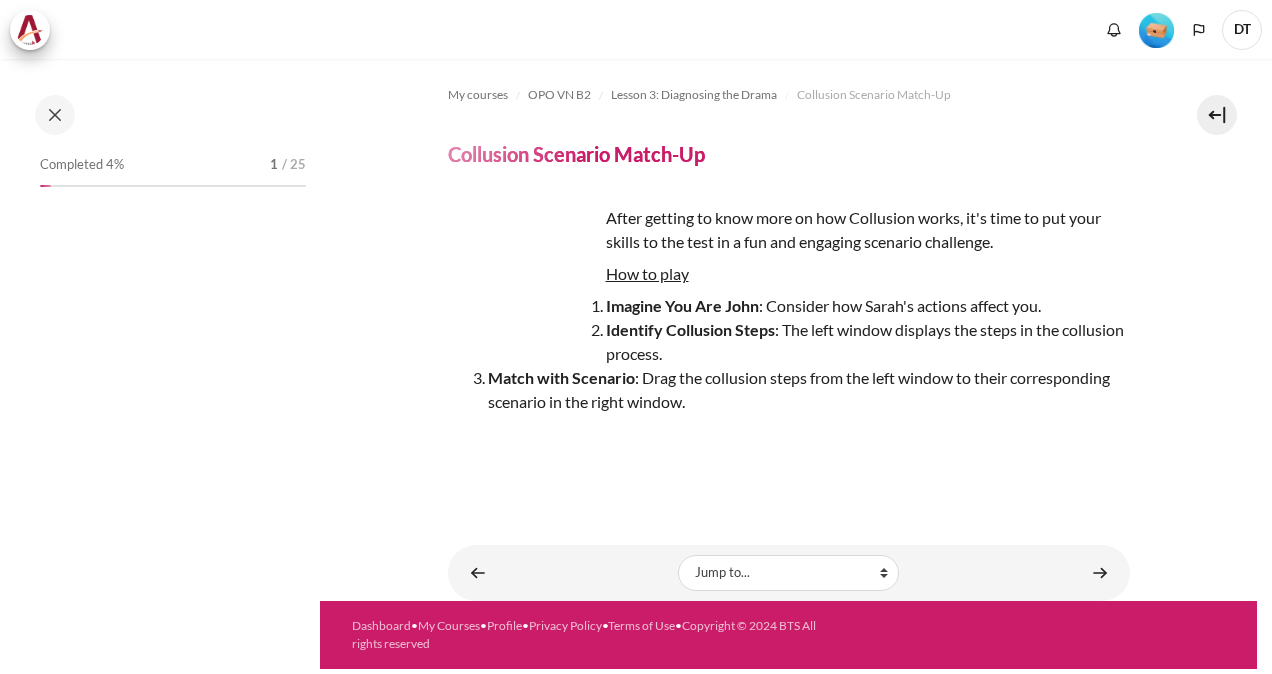 scroll, scrollTop: 0, scrollLeft: 0, axis: both 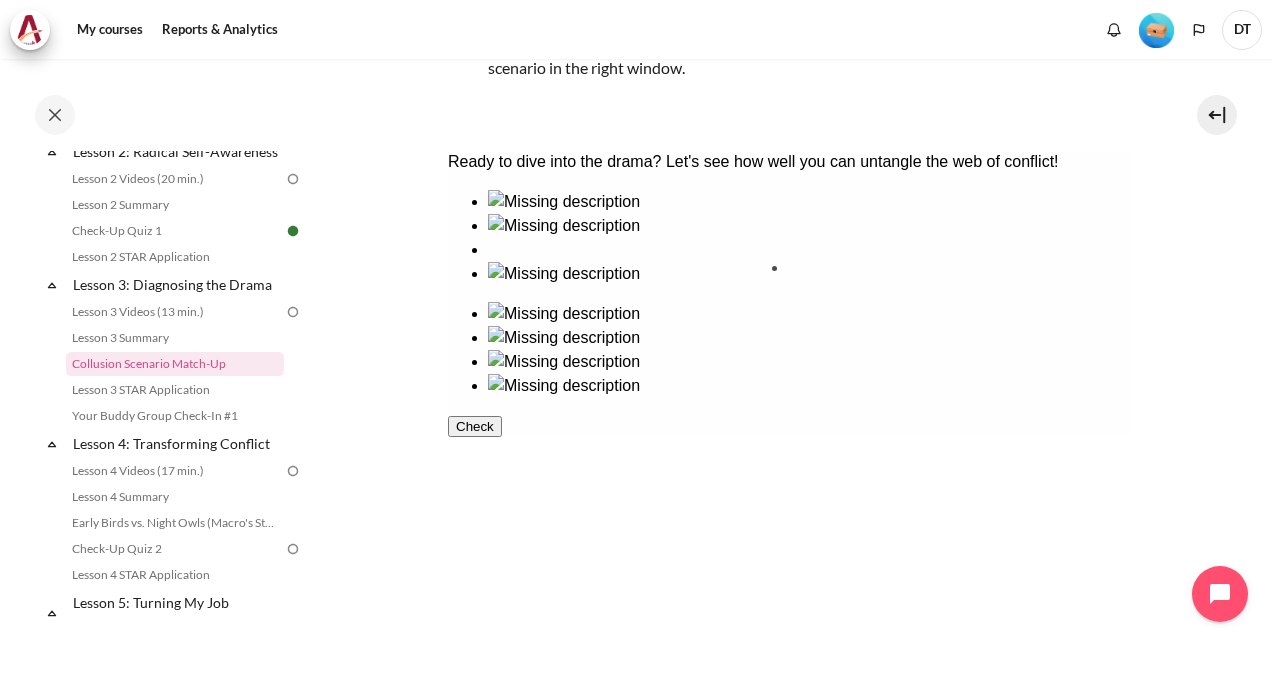 drag, startPoint x: 665, startPoint y: 444, endPoint x: 855, endPoint y: 323, distance: 225.25763 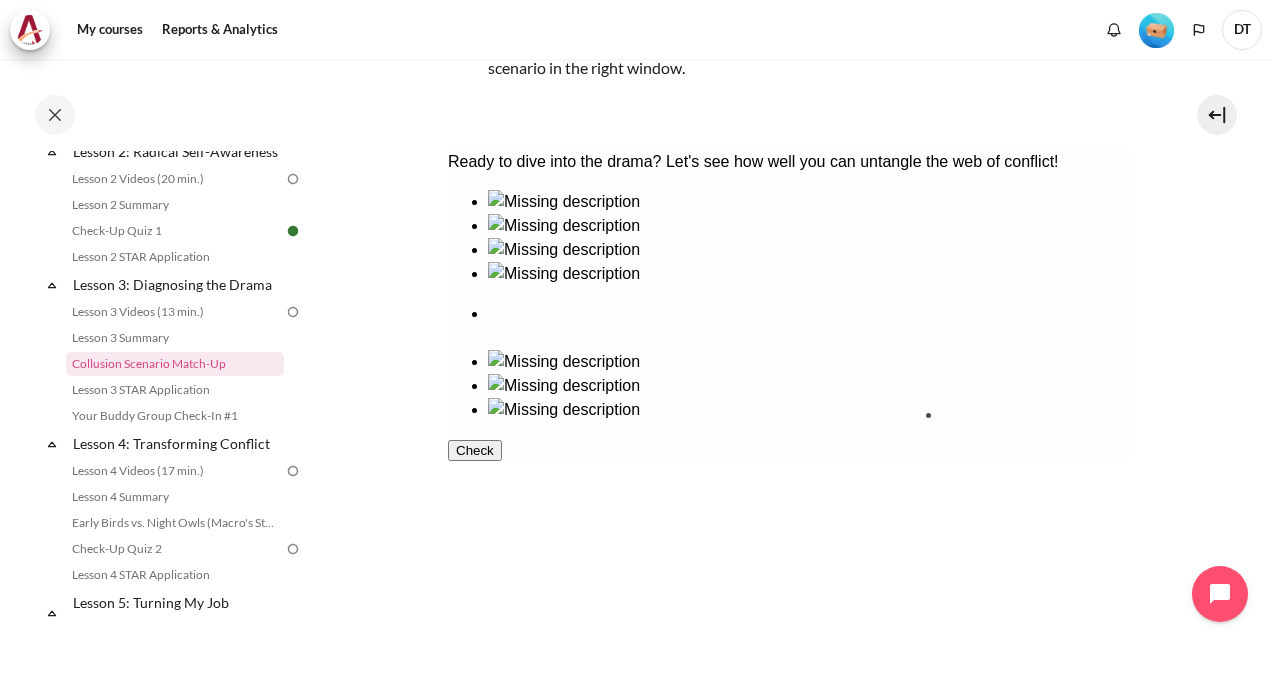 drag, startPoint x: 536, startPoint y: 438, endPoint x: 1014, endPoint y: 464, distance: 478.7066 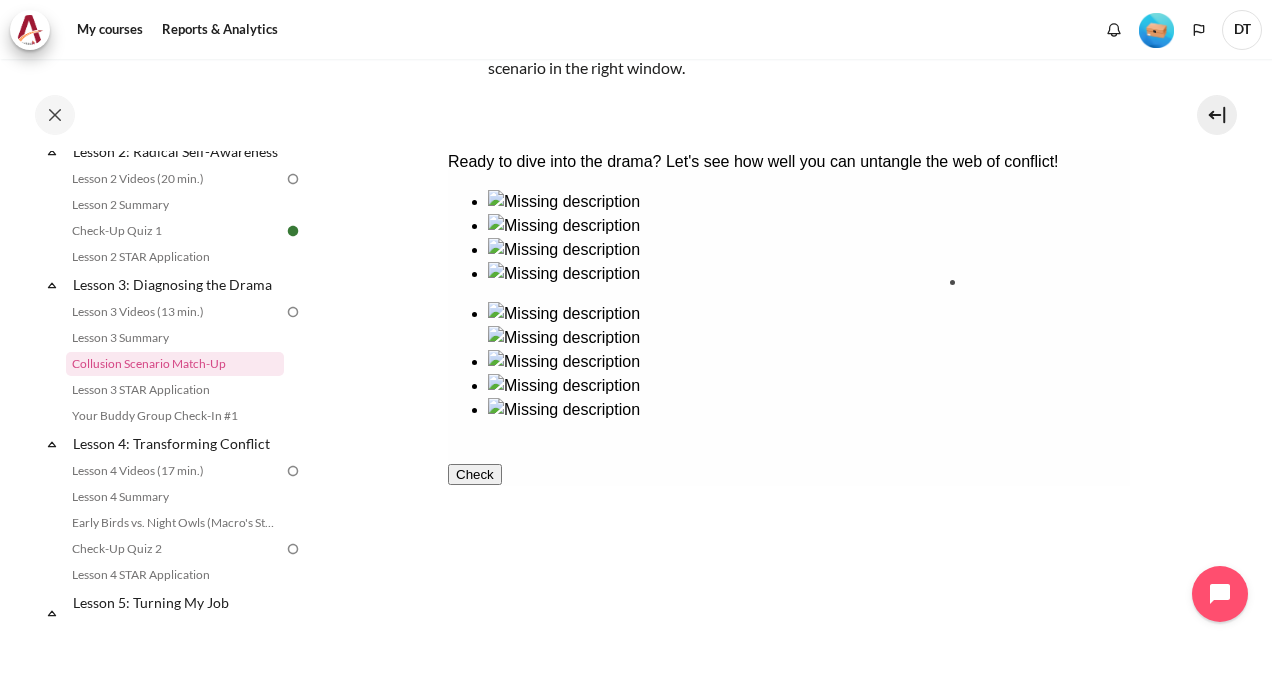 drag, startPoint x: 550, startPoint y: 344, endPoint x: 1052, endPoint y: 371, distance: 502.7256 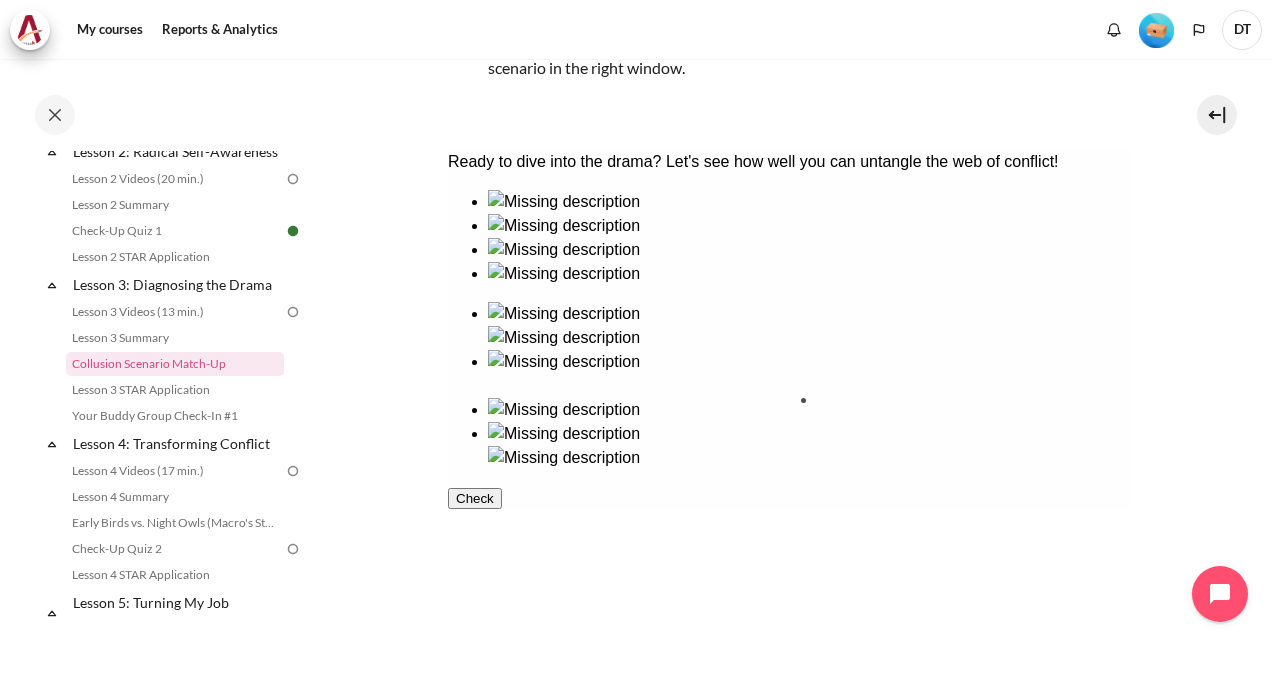 drag, startPoint x: 666, startPoint y: 324, endPoint x: 885, endPoint y: 469, distance: 262.65186 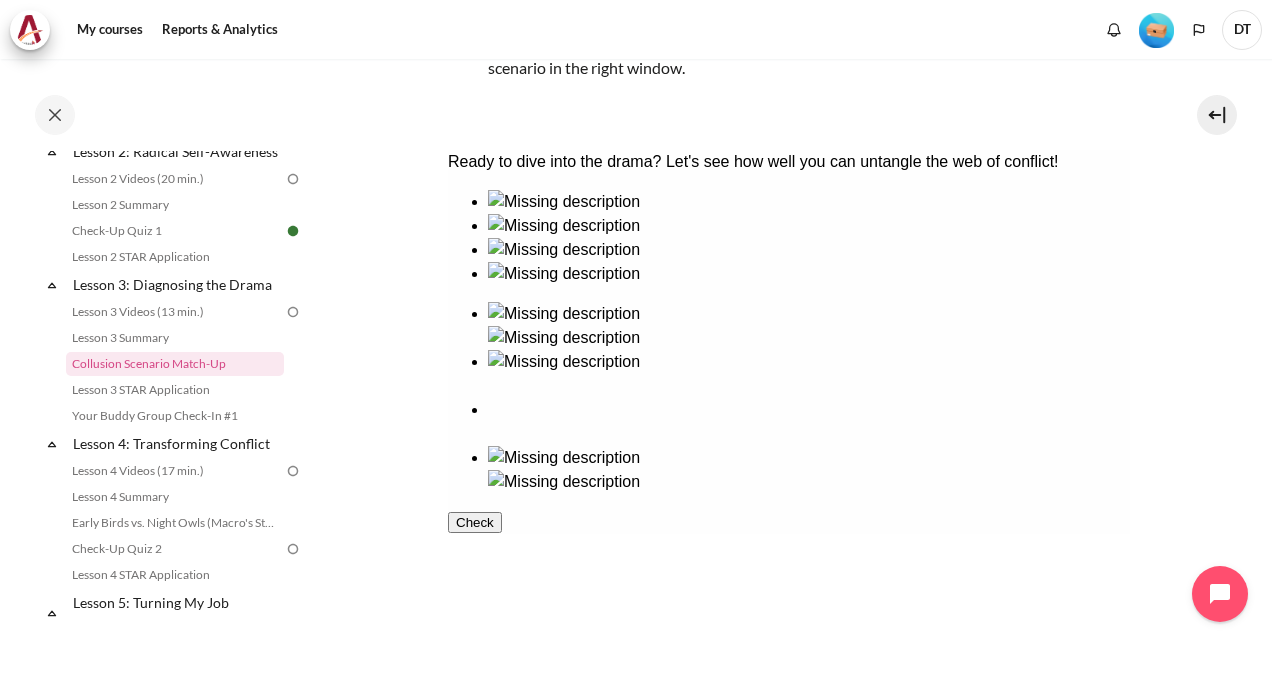 click on "Check" at bounding box center [474, 522] 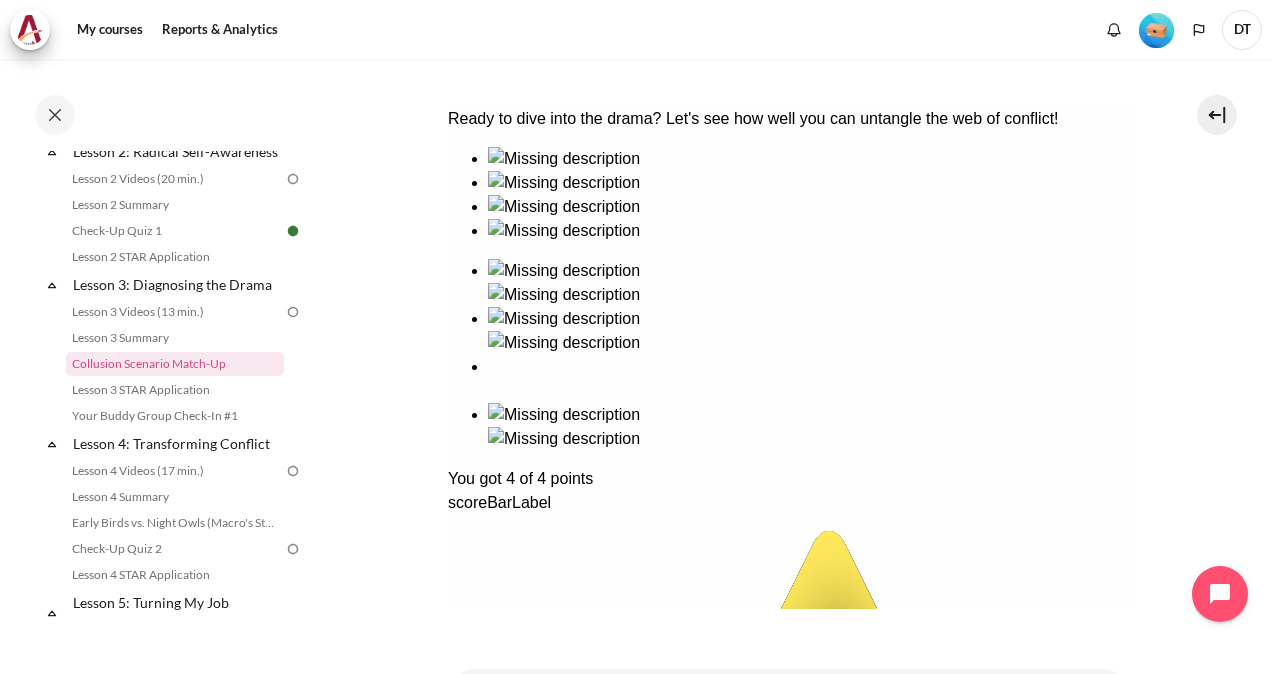 scroll, scrollTop: 396, scrollLeft: 0, axis: vertical 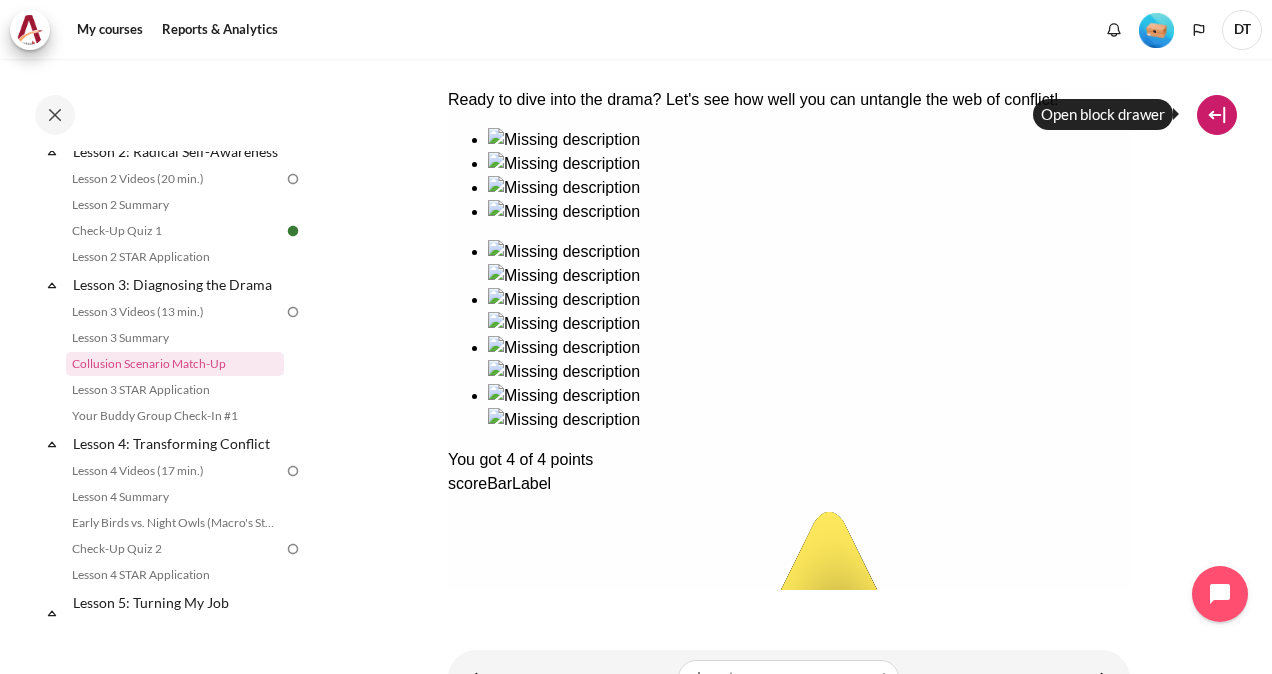 click at bounding box center [1217, 115] 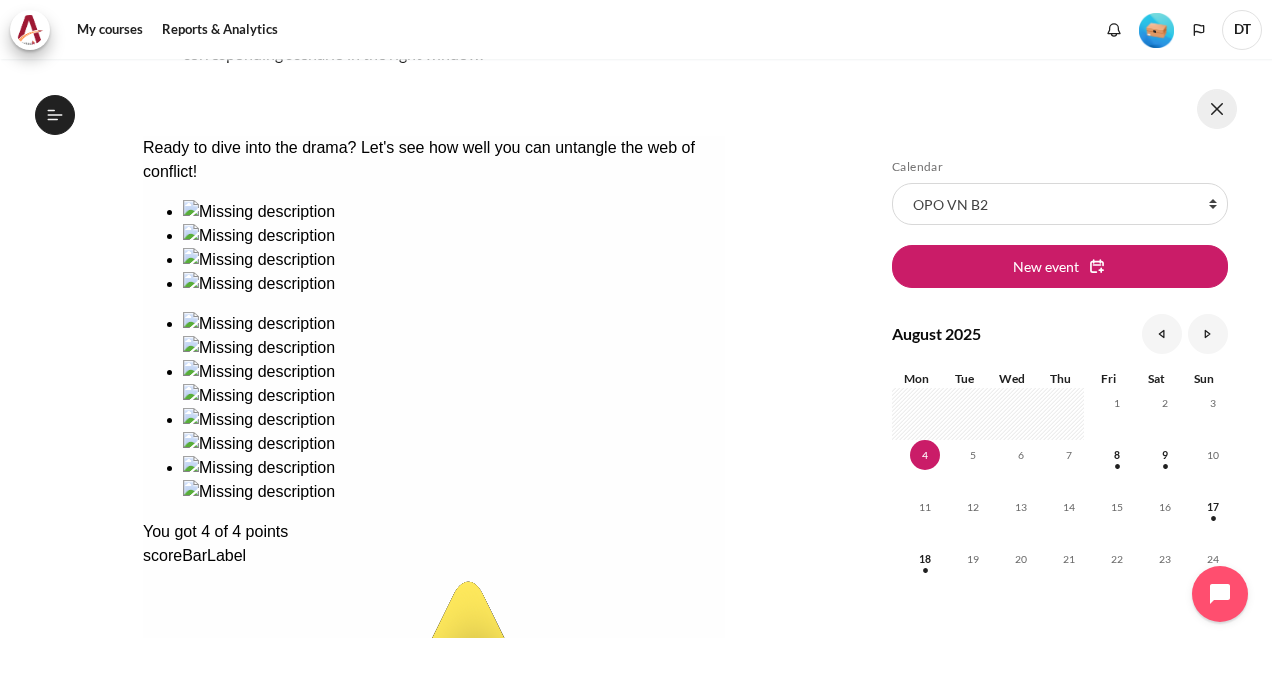 click at bounding box center (1217, 109) 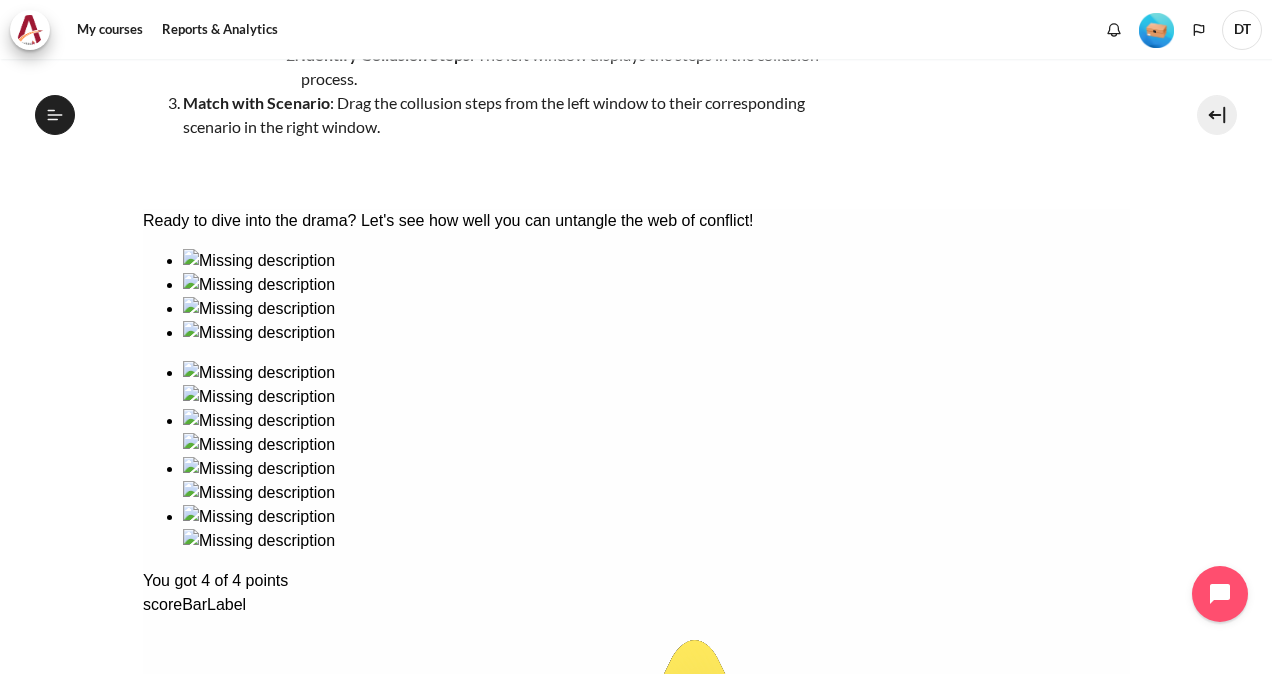 scroll, scrollTop: 478, scrollLeft: 0, axis: vertical 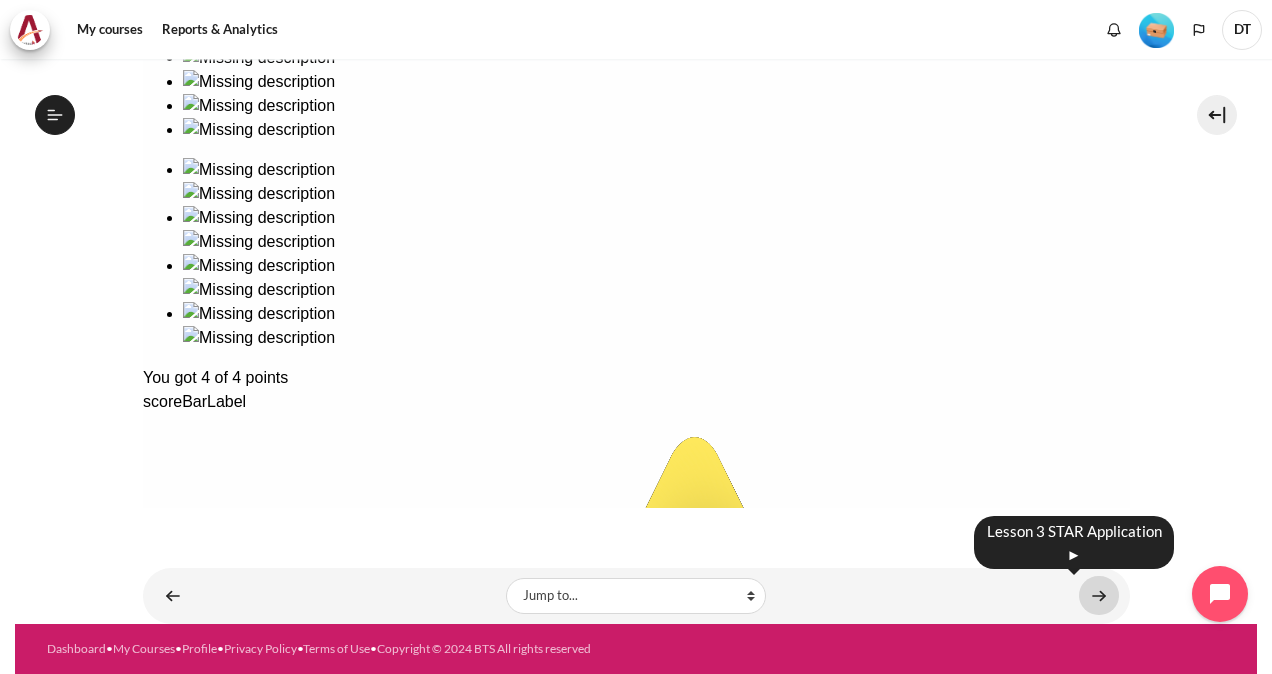 click at bounding box center (1099, 595) 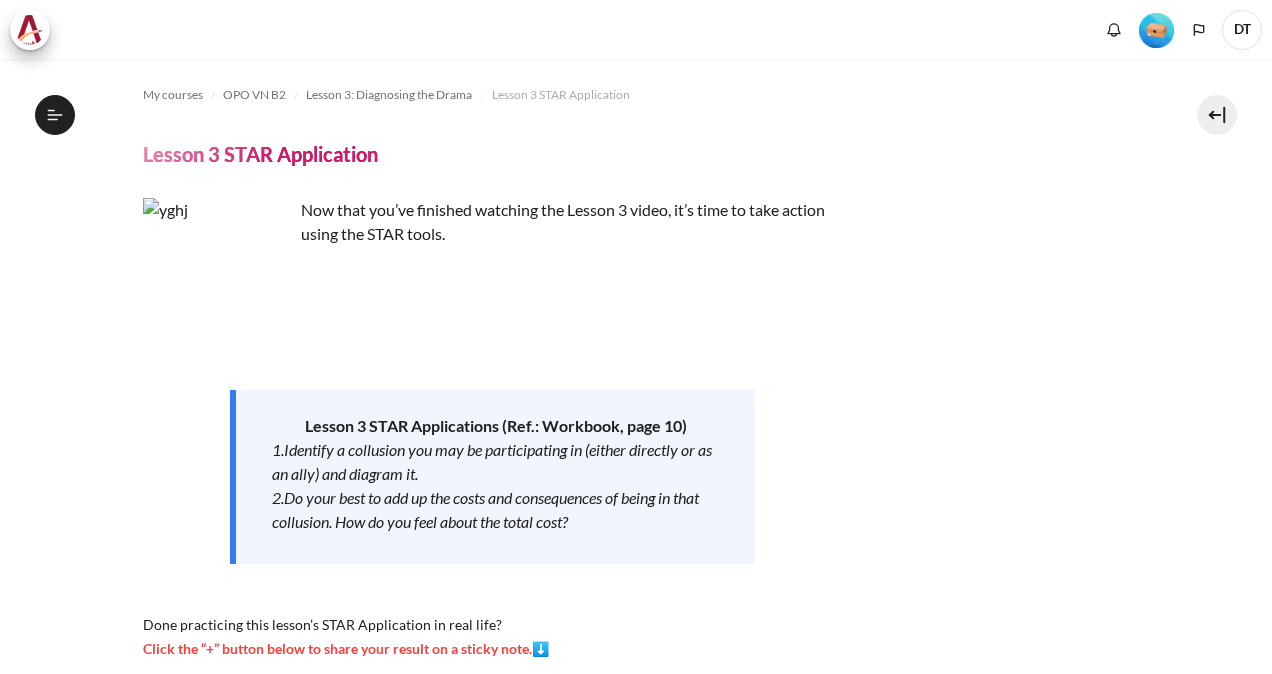 scroll, scrollTop: 0, scrollLeft: 0, axis: both 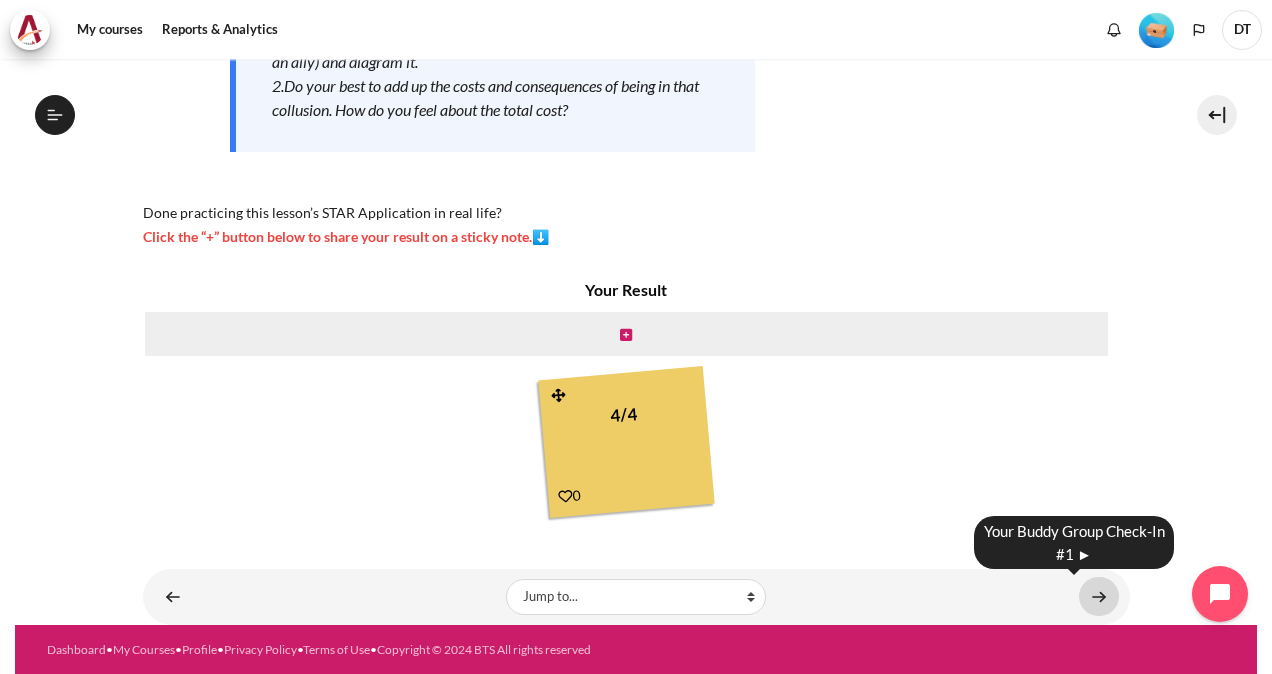 click at bounding box center (1099, 596) 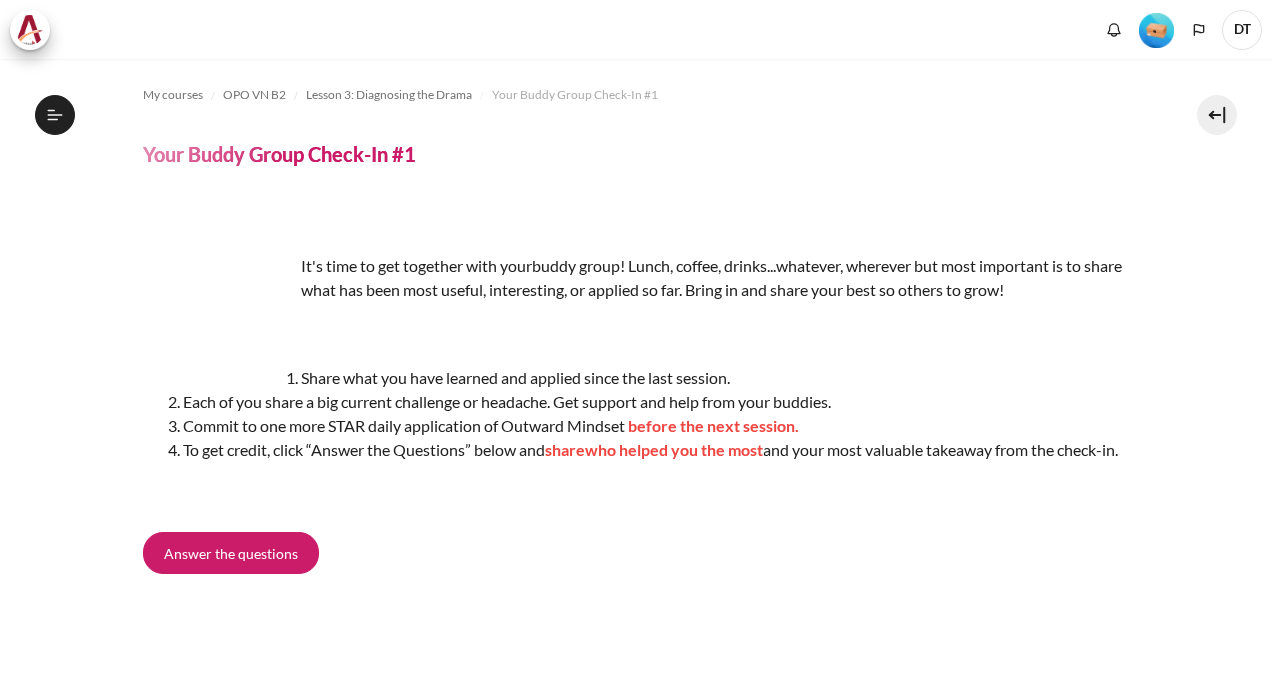 scroll, scrollTop: 0, scrollLeft: 0, axis: both 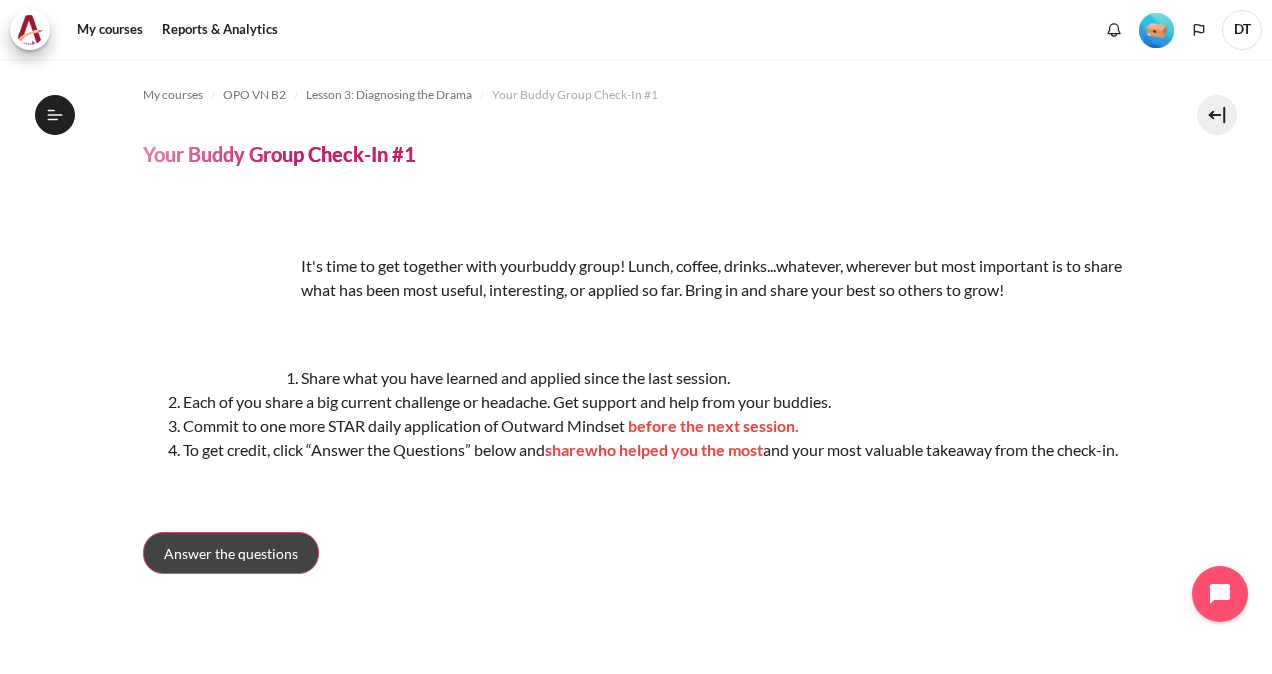 click on "Answer the questions" at bounding box center (231, 553) 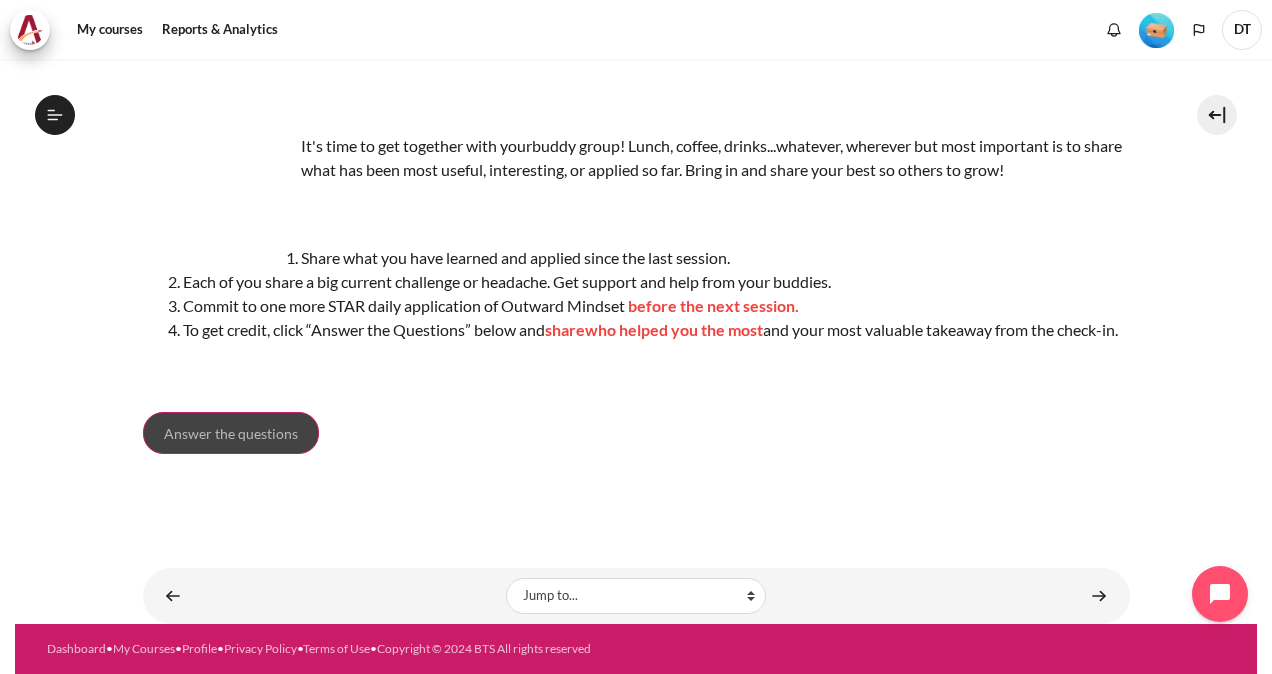 scroll, scrollTop: 143, scrollLeft: 0, axis: vertical 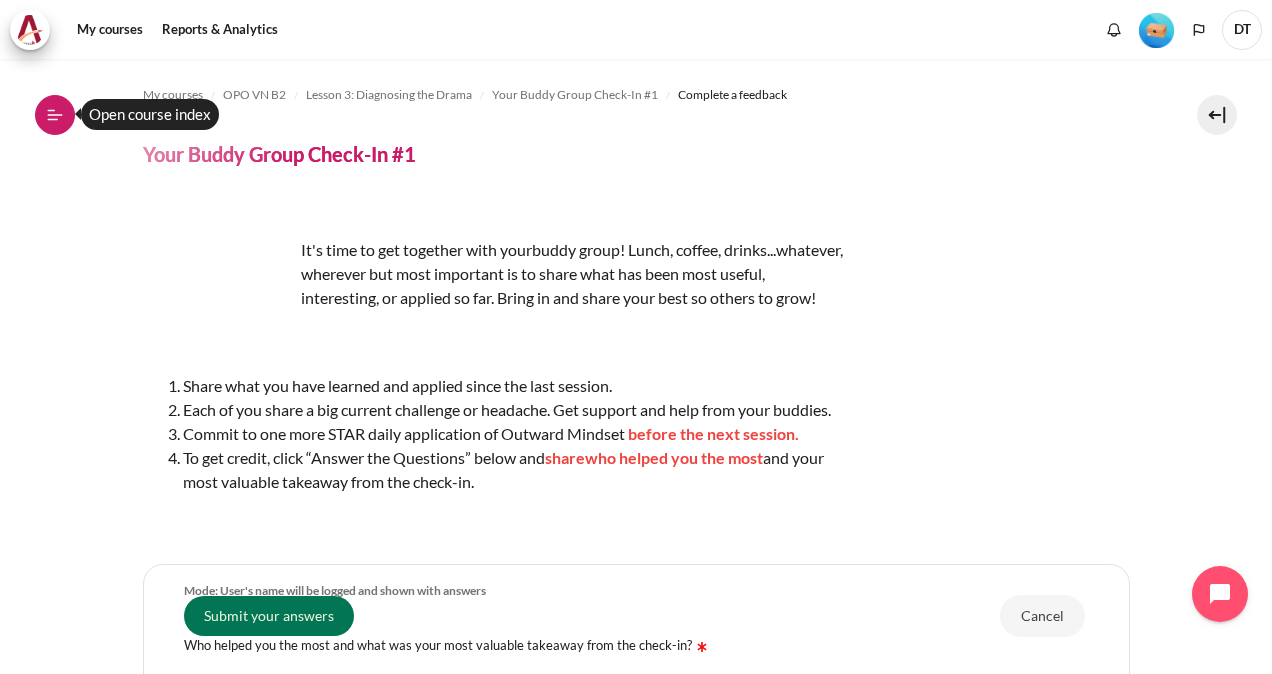 click on "Open course index" at bounding box center [55, 115] 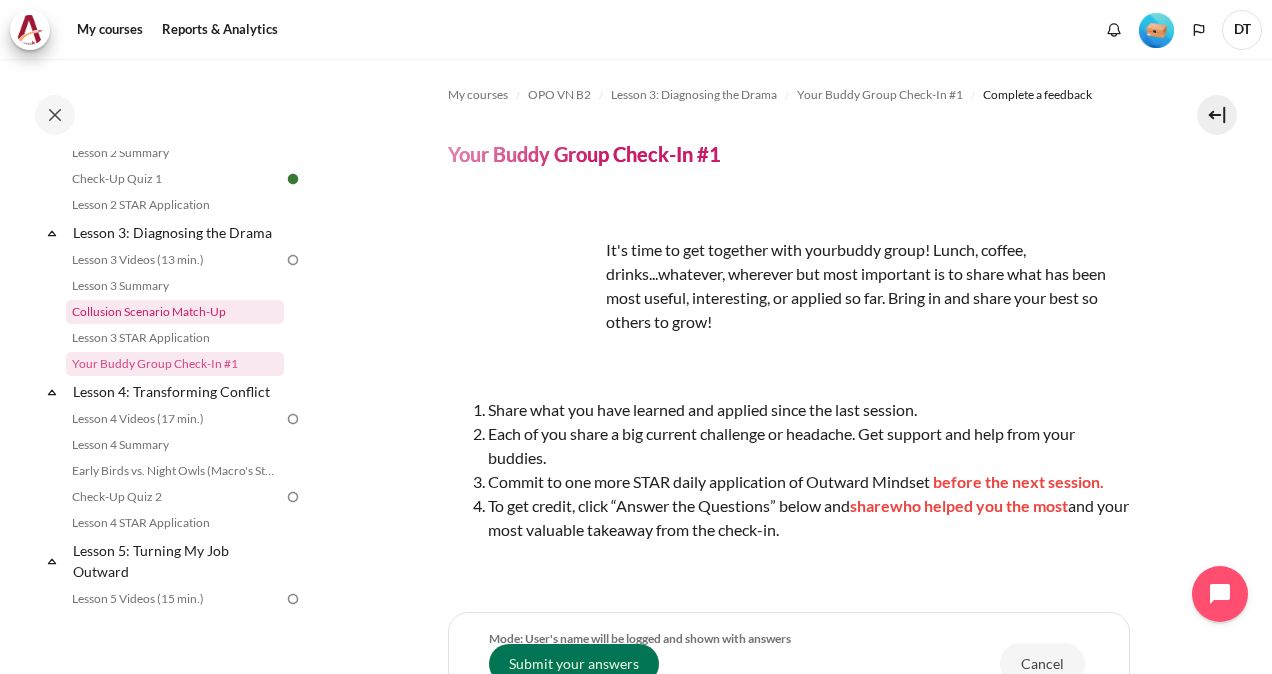 click on "Collusion Scenario Match-Up" at bounding box center (175, 312) 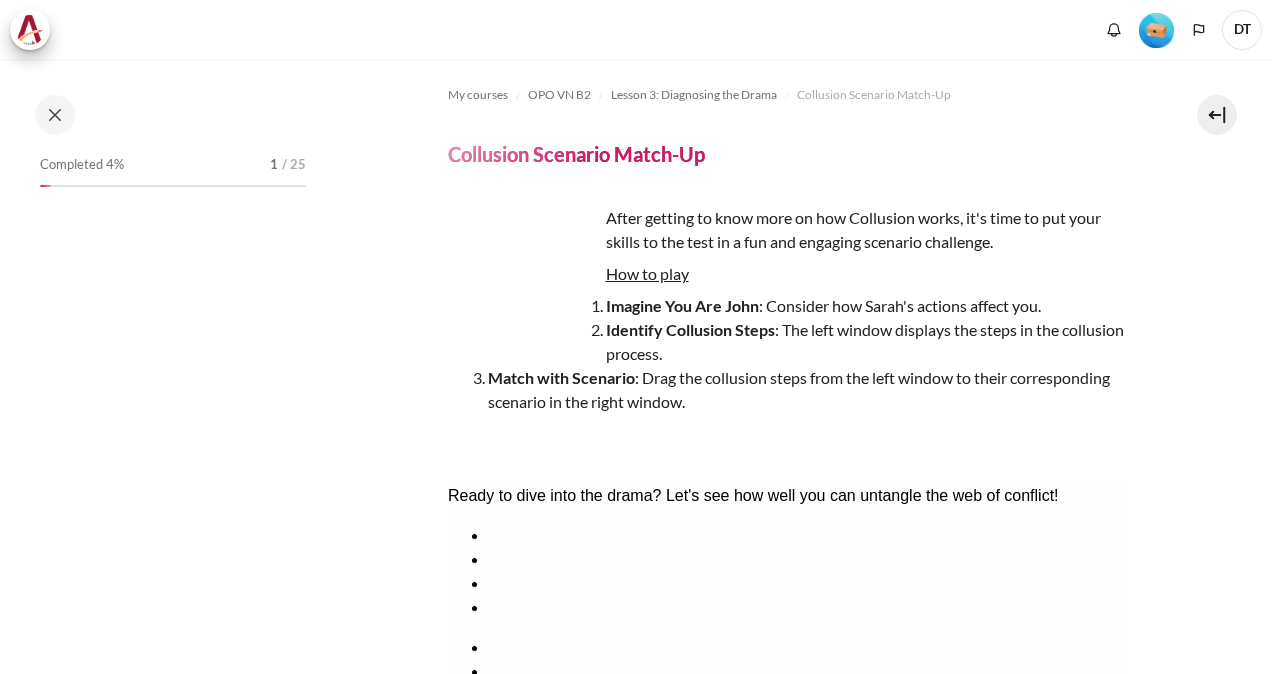 scroll, scrollTop: 0, scrollLeft: 0, axis: both 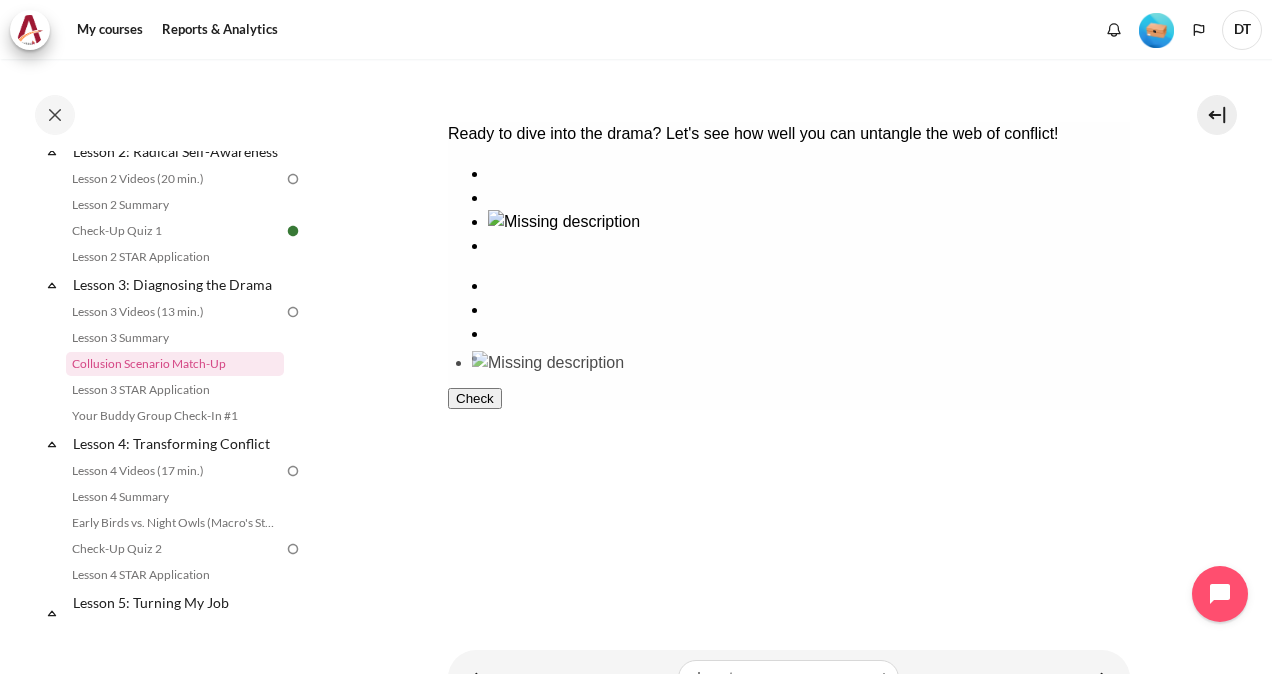 click at bounding box center [788, 210] 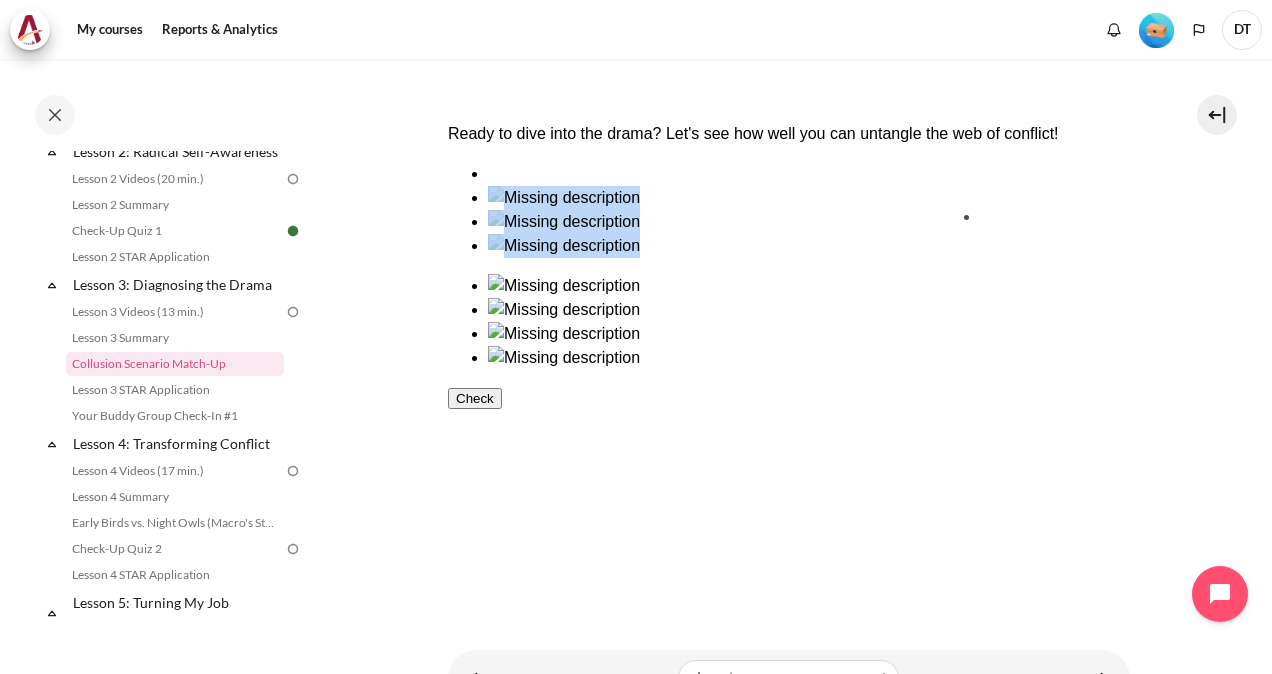 drag, startPoint x: 550, startPoint y: 402, endPoint x: 1065, endPoint y: 258, distance: 534.75323 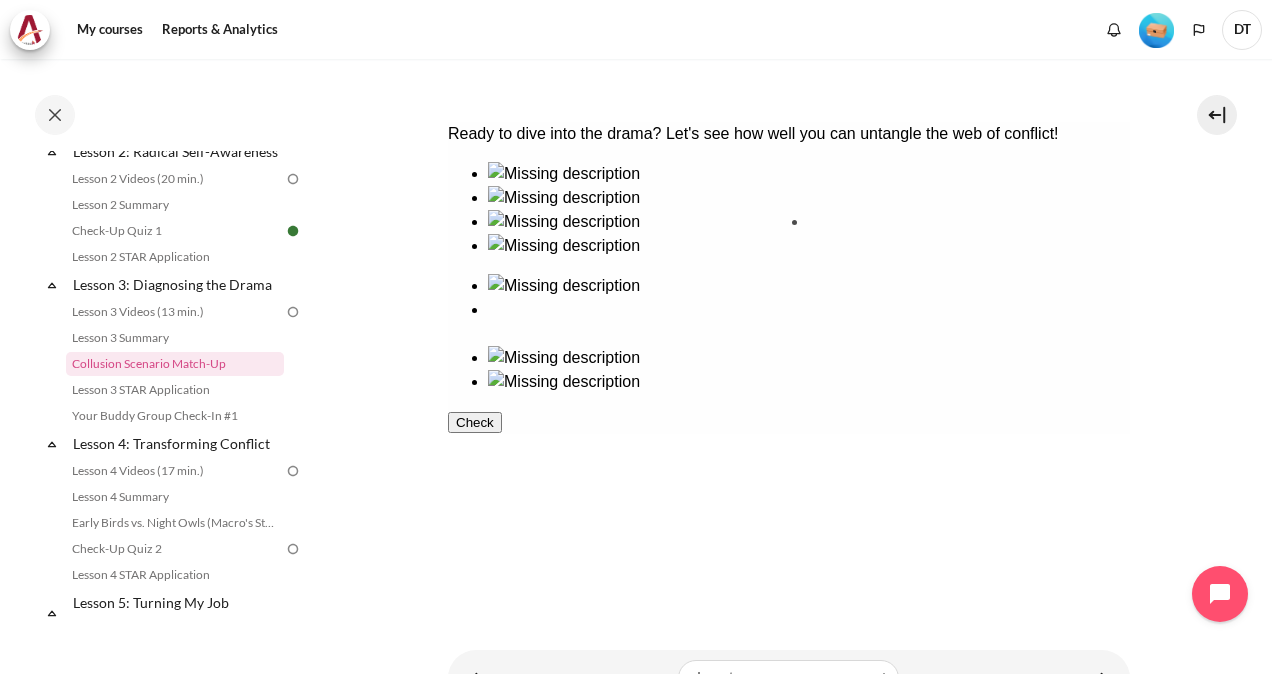 drag, startPoint x: 524, startPoint y: 292, endPoint x: 868, endPoint y: 287, distance: 344.03635 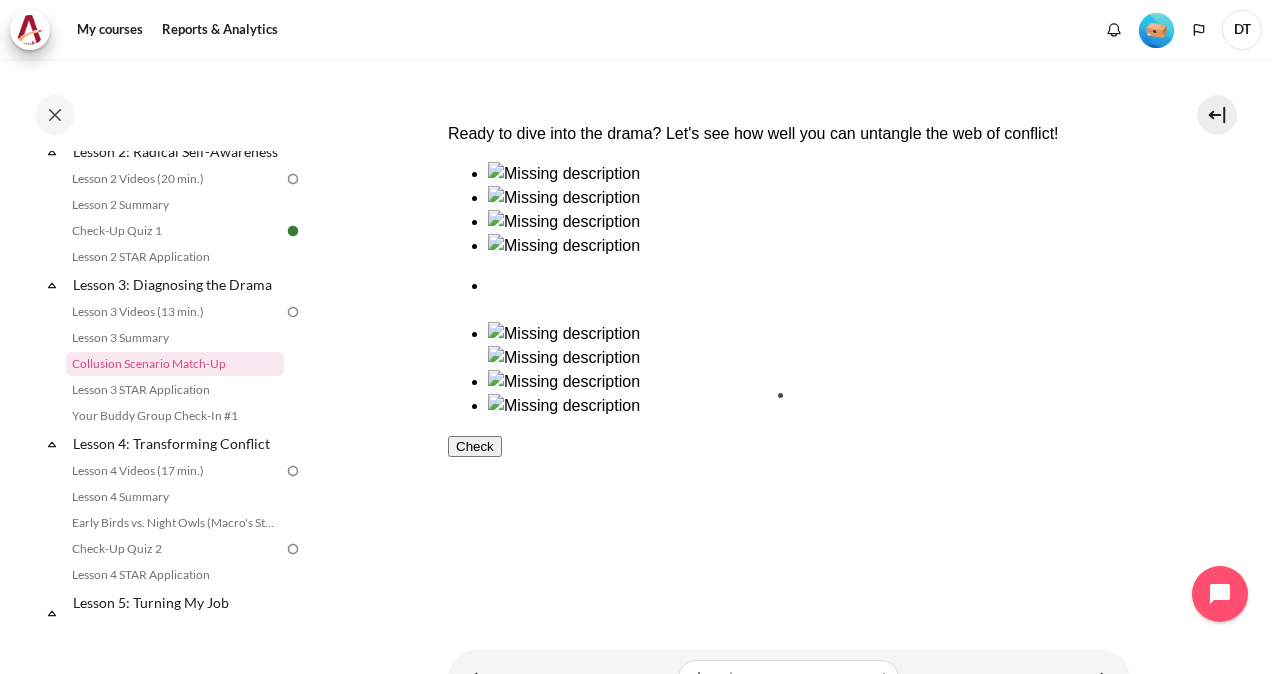drag, startPoint x: 662, startPoint y: 278, endPoint x: 857, endPoint y: 446, distance: 257.38882 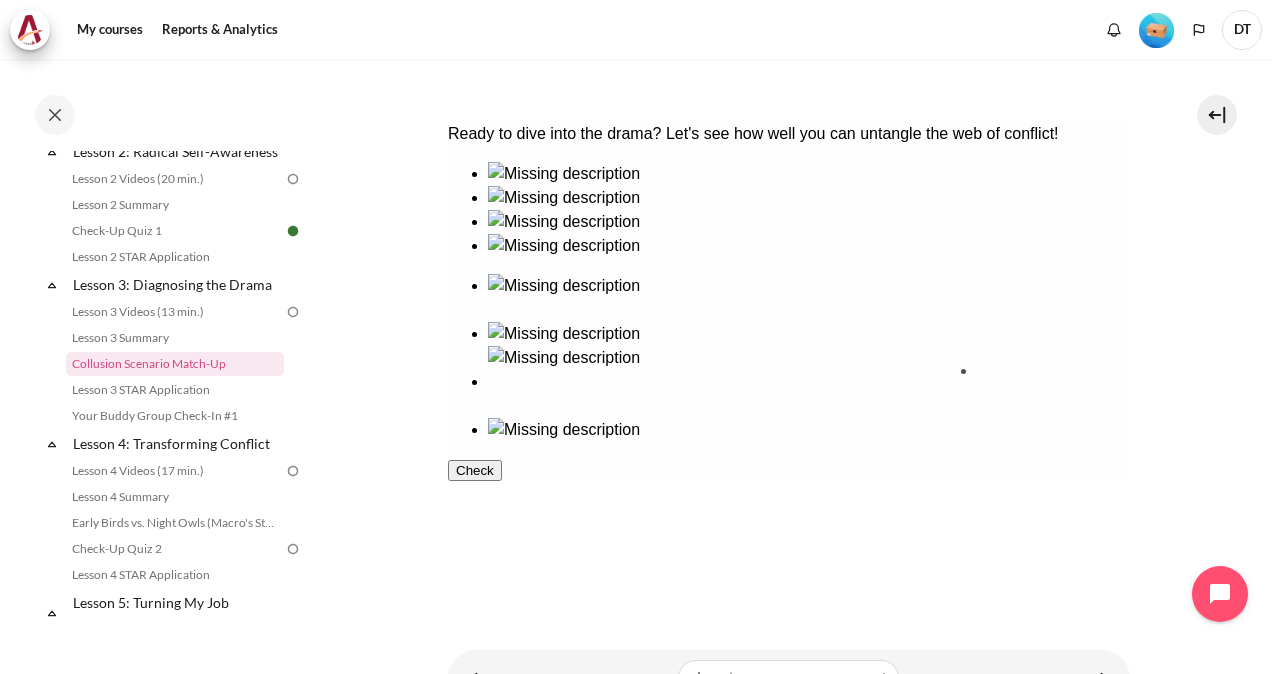 drag, startPoint x: 673, startPoint y: 406, endPoint x: 1053, endPoint y: 416, distance: 380.13156 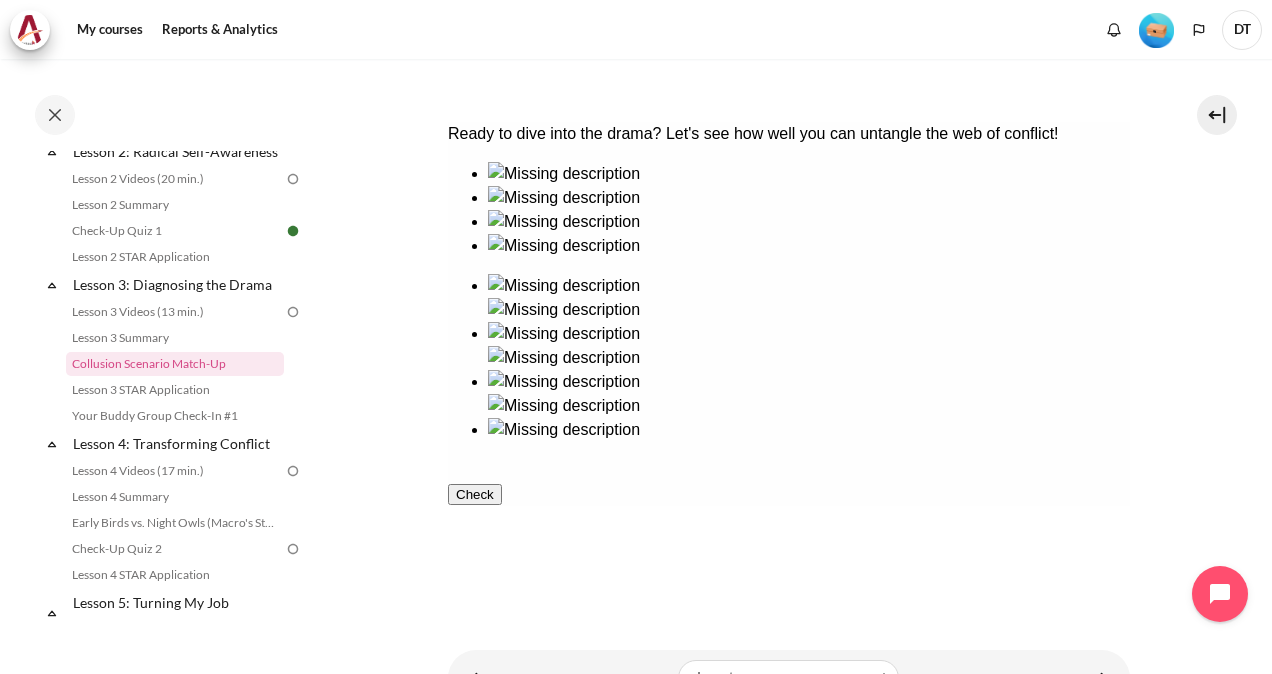 click on "Check" at bounding box center (474, 494) 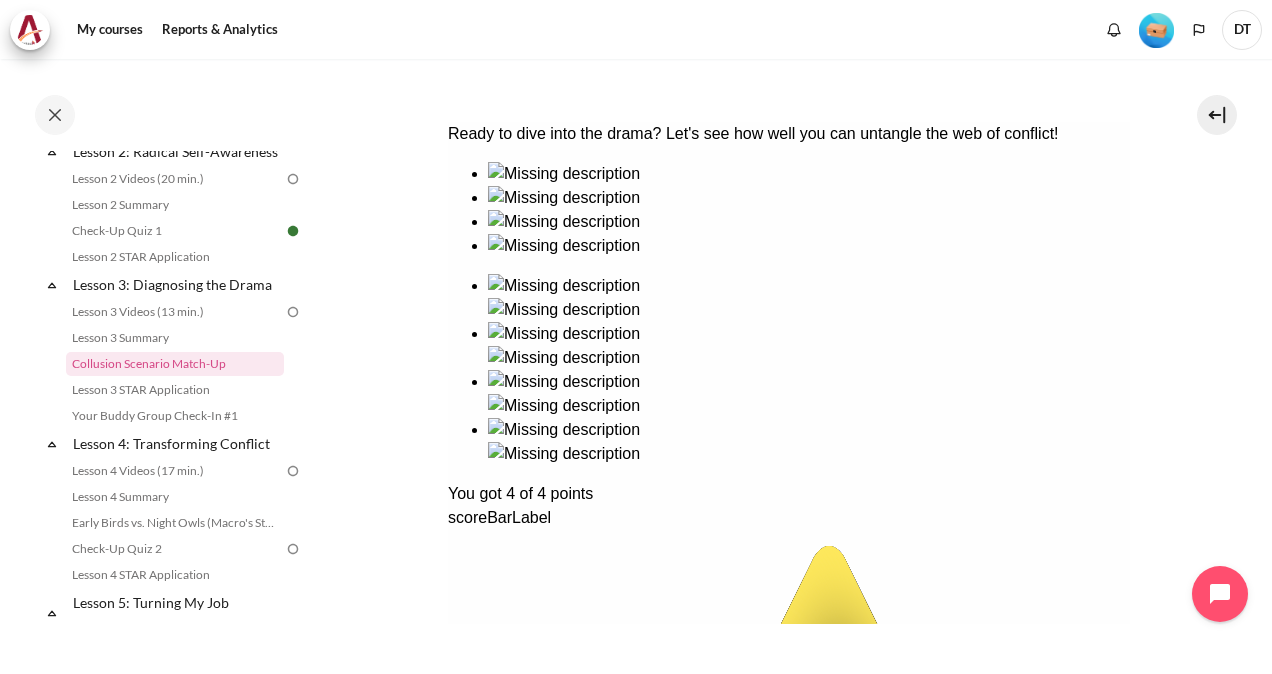 click 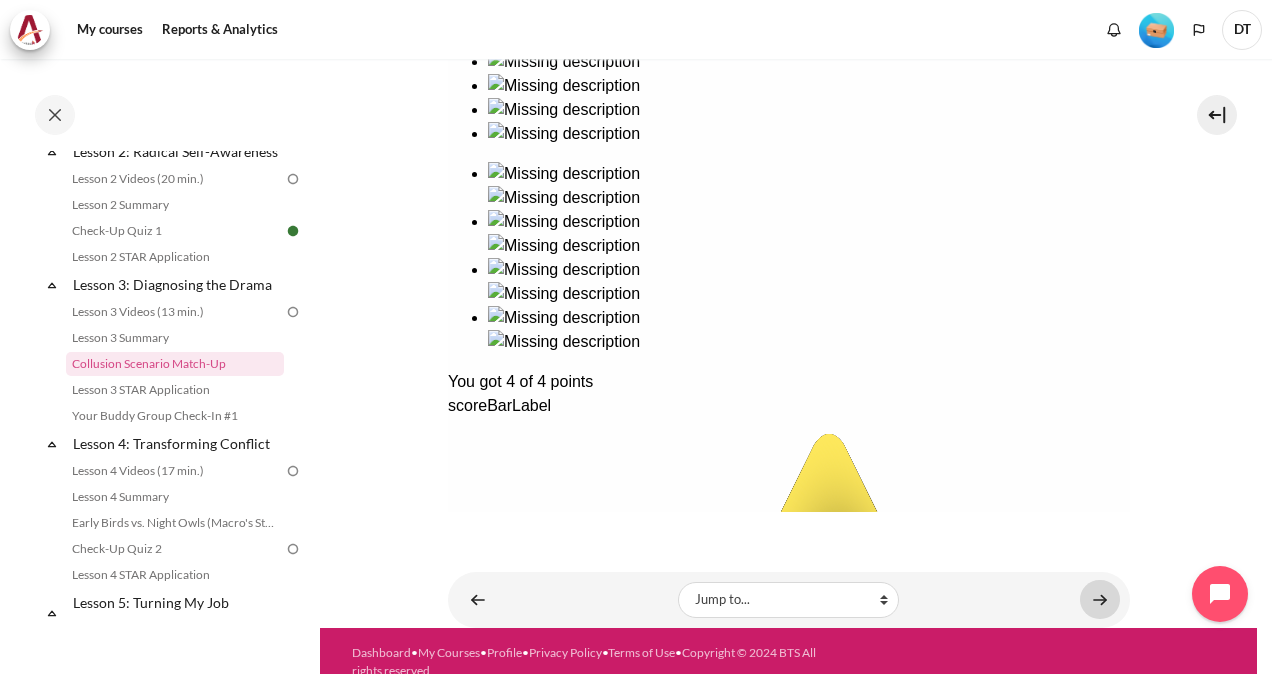scroll, scrollTop: 496, scrollLeft: 0, axis: vertical 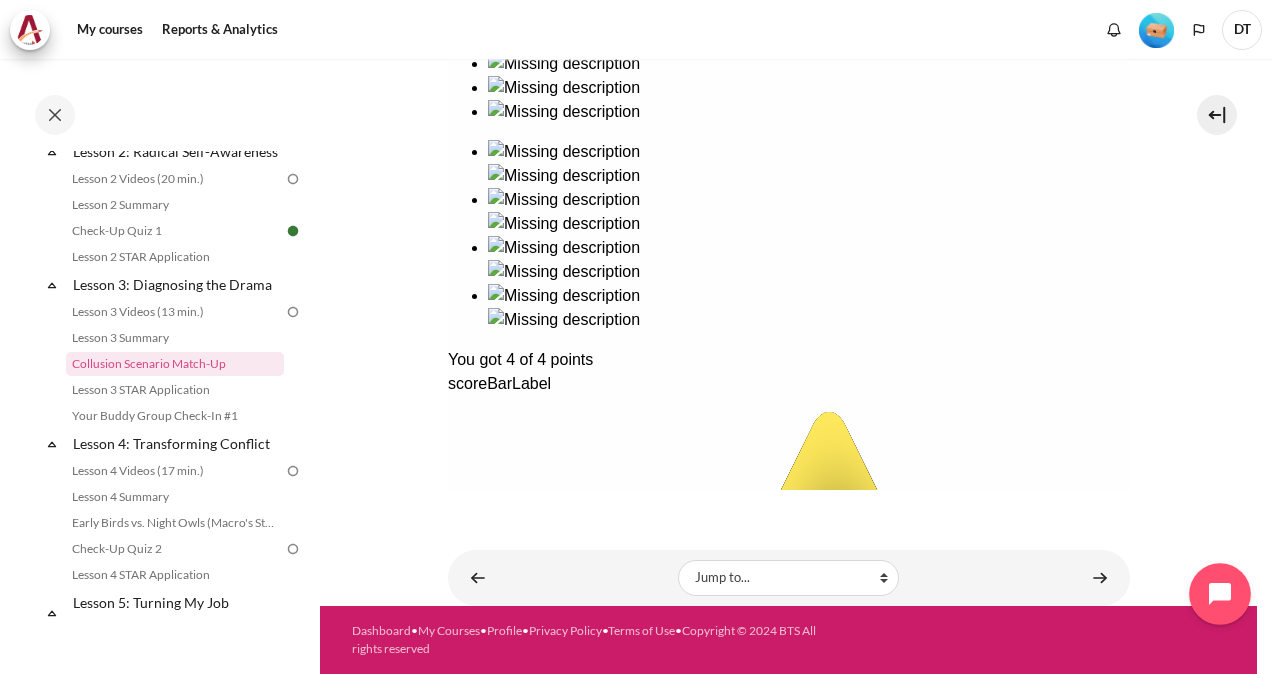 click 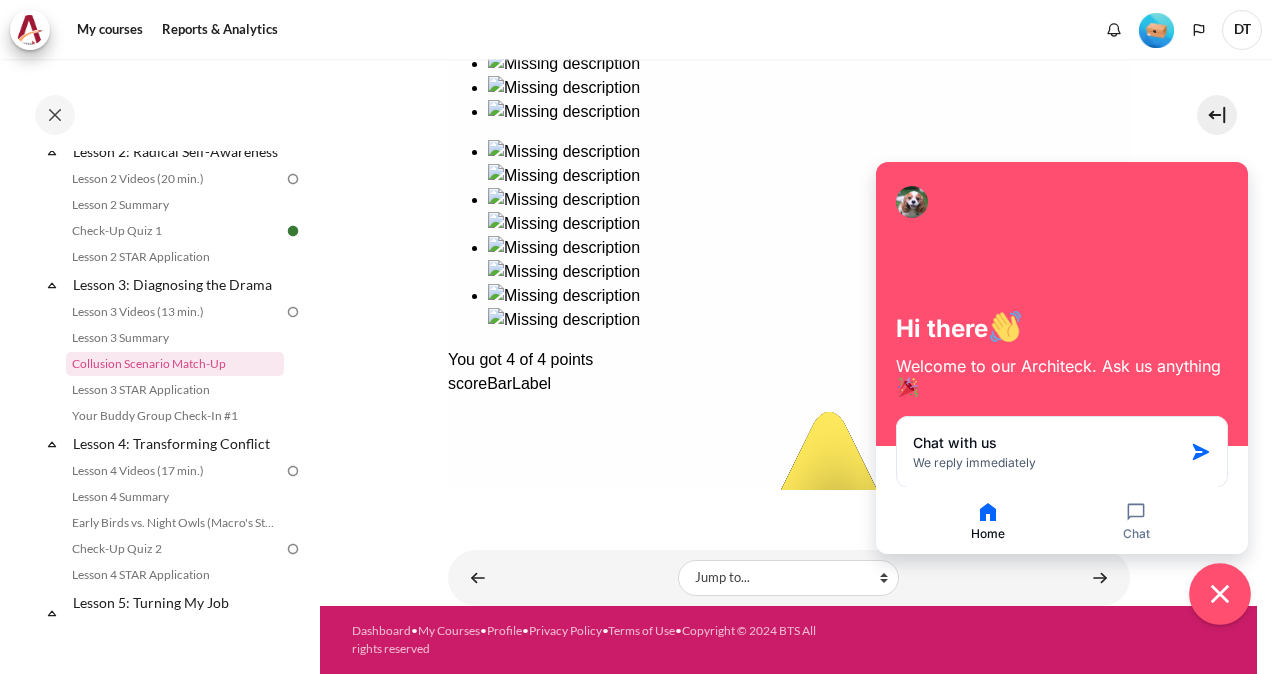 click 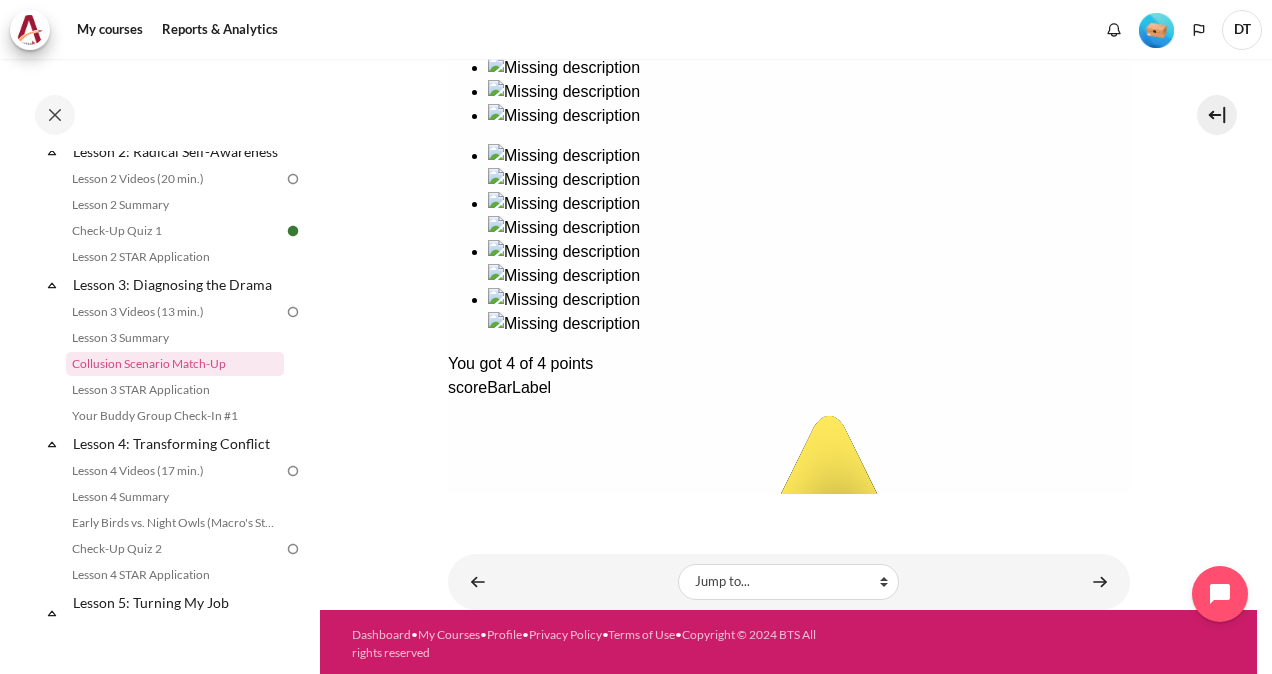 scroll, scrollTop: 496, scrollLeft: 0, axis: vertical 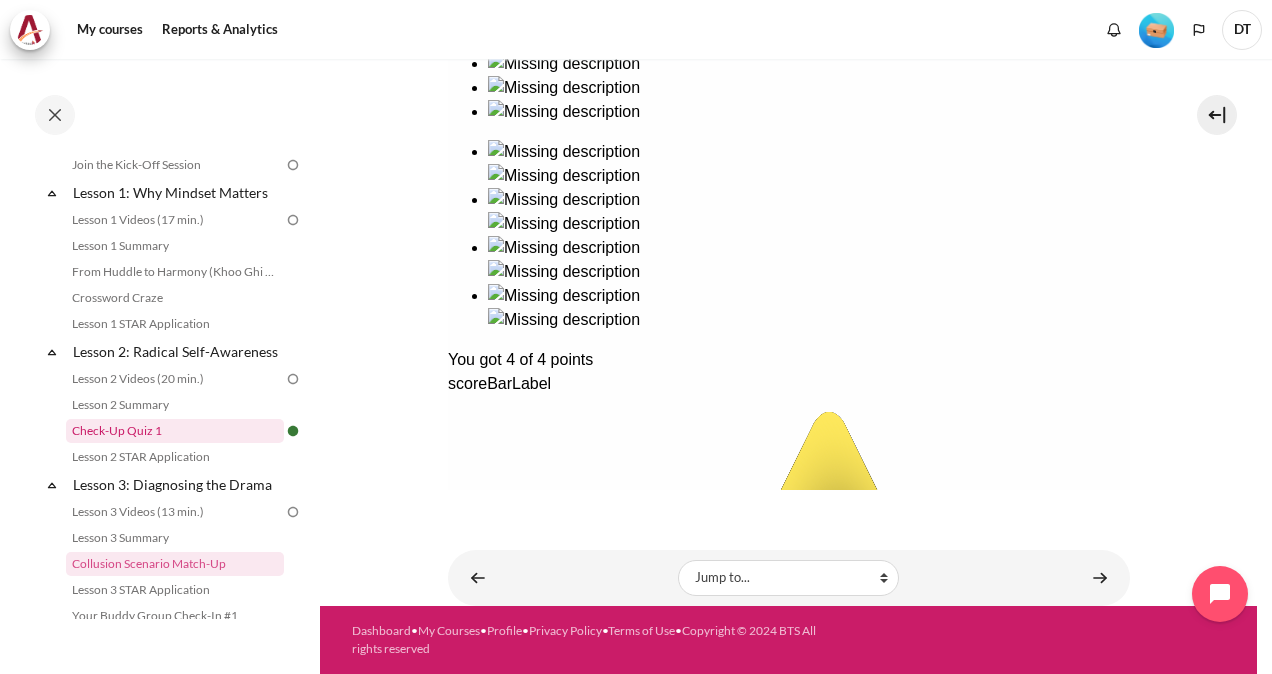 click on "Check-Up Quiz 1" at bounding box center [175, 431] 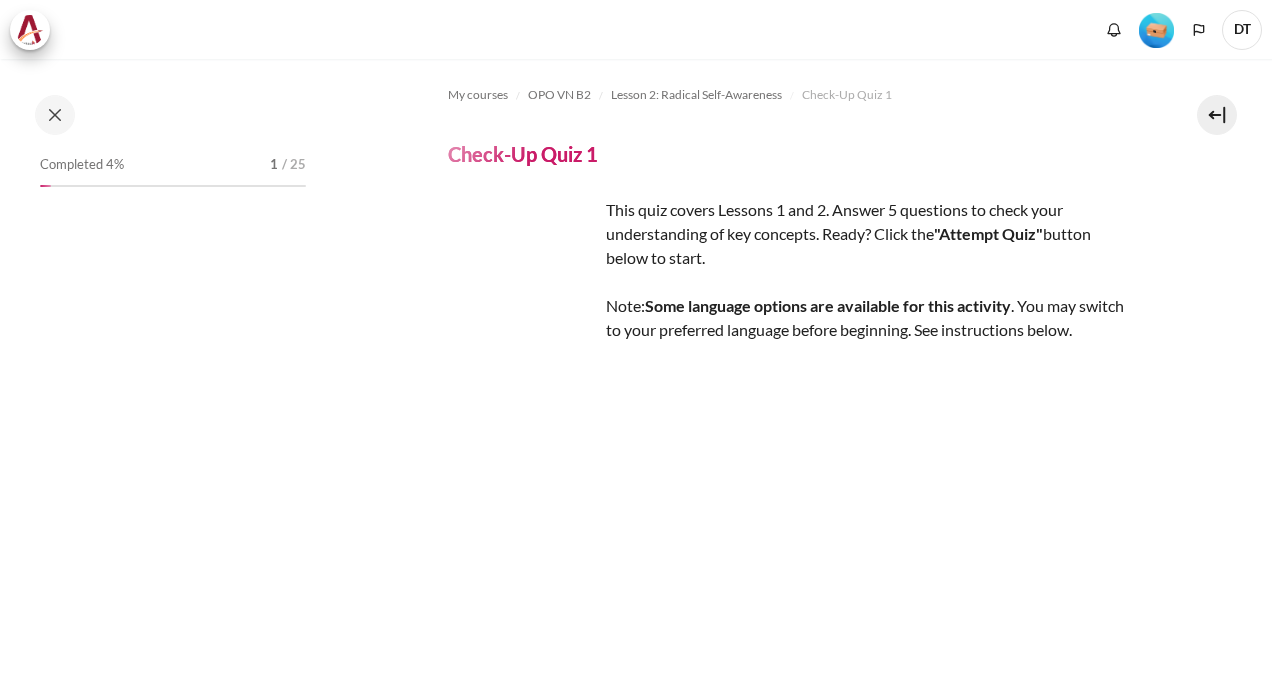 scroll, scrollTop: 0, scrollLeft: 0, axis: both 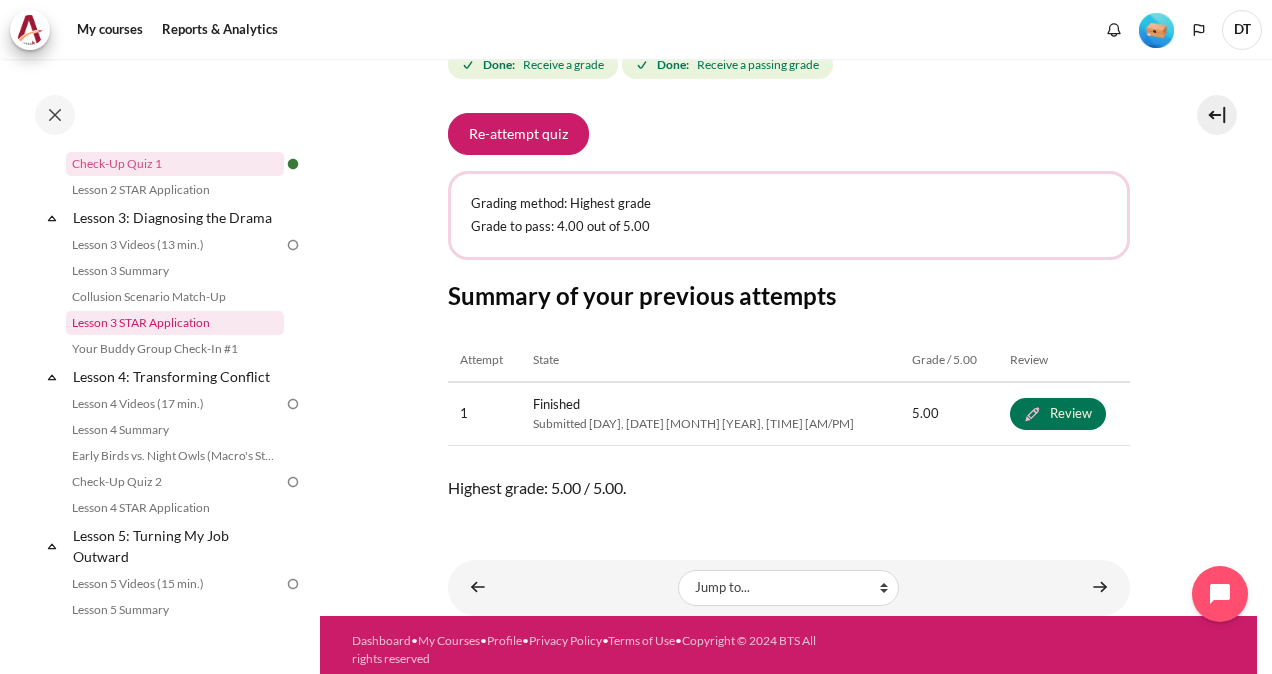 click on "Lesson 3 STAR Application" at bounding box center [175, 323] 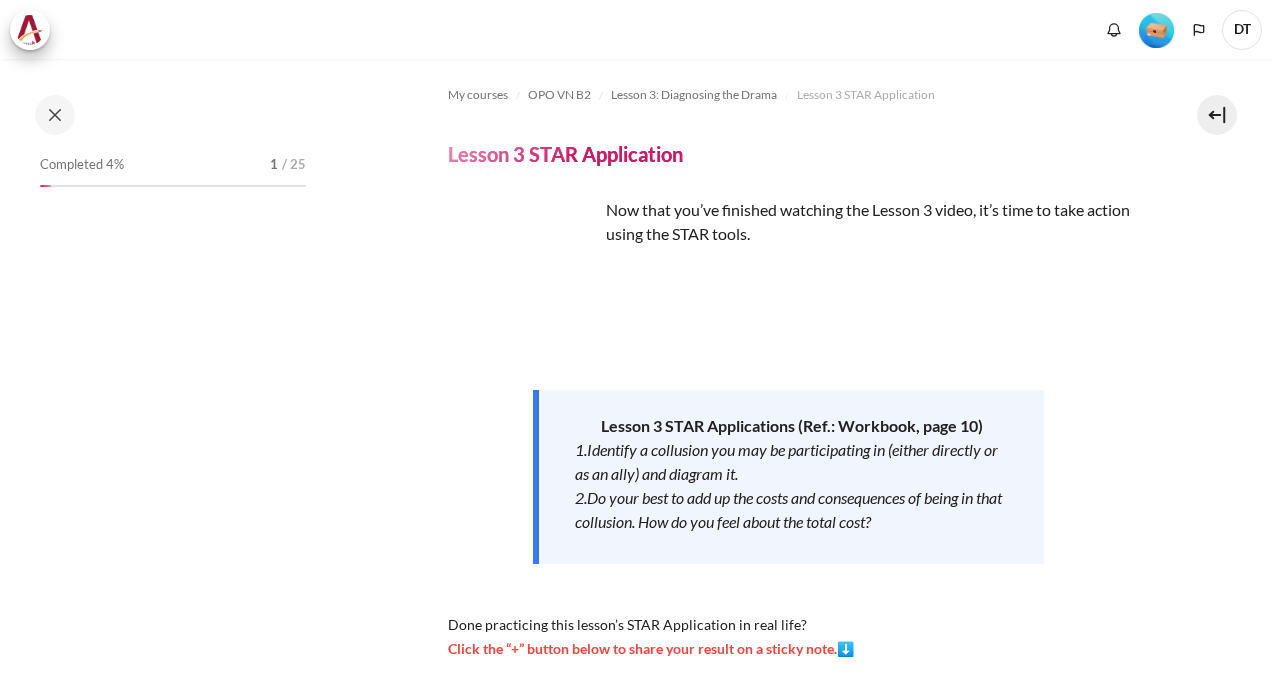 scroll, scrollTop: 0, scrollLeft: 0, axis: both 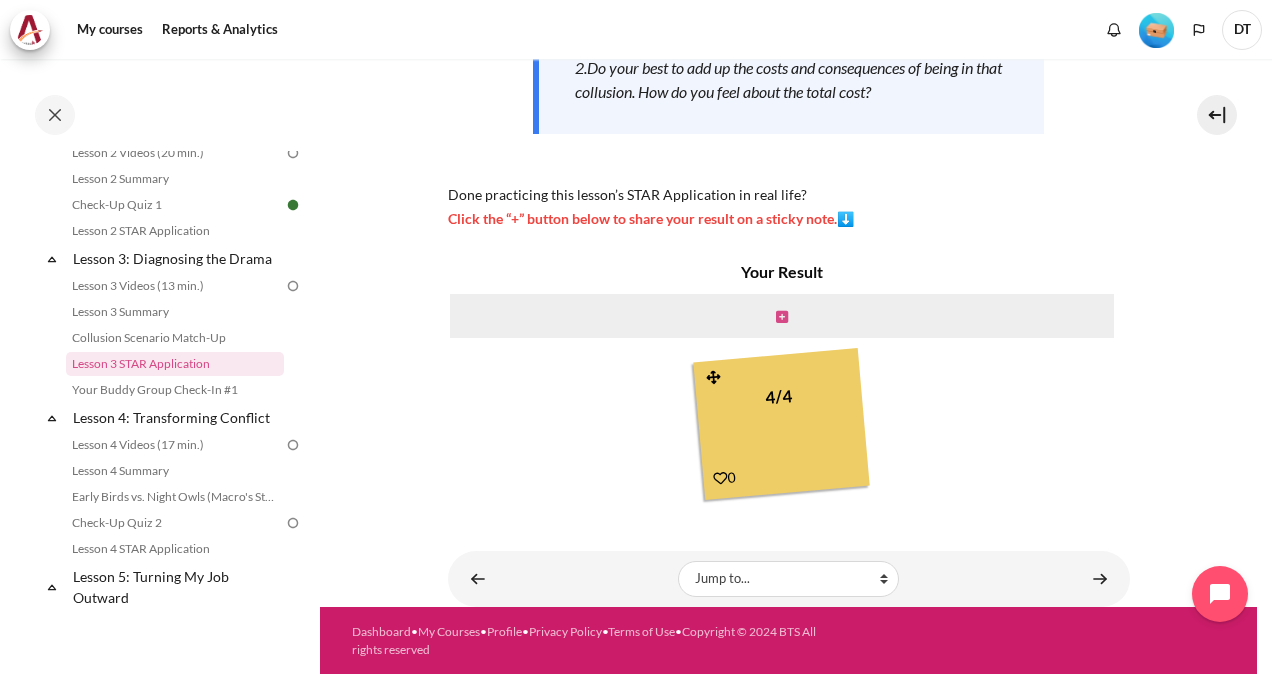 click at bounding box center [782, 317] 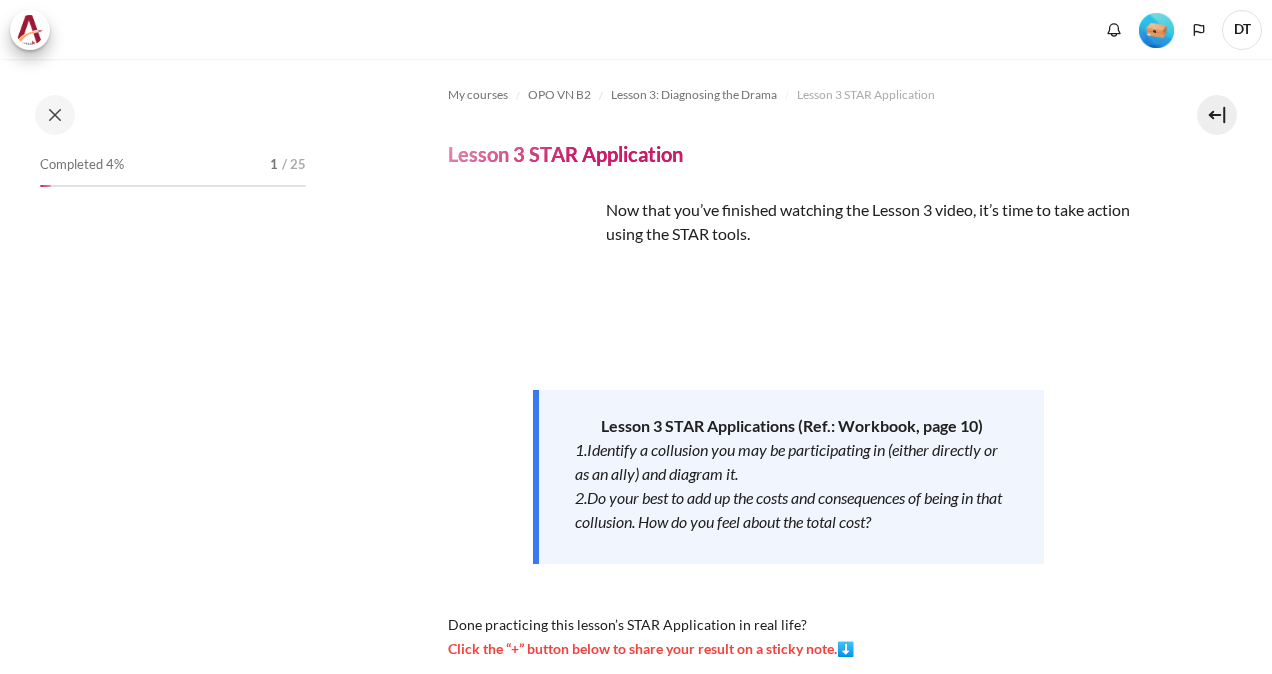 scroll, scrollTop: 0, scrollLeft: 0, axis: both 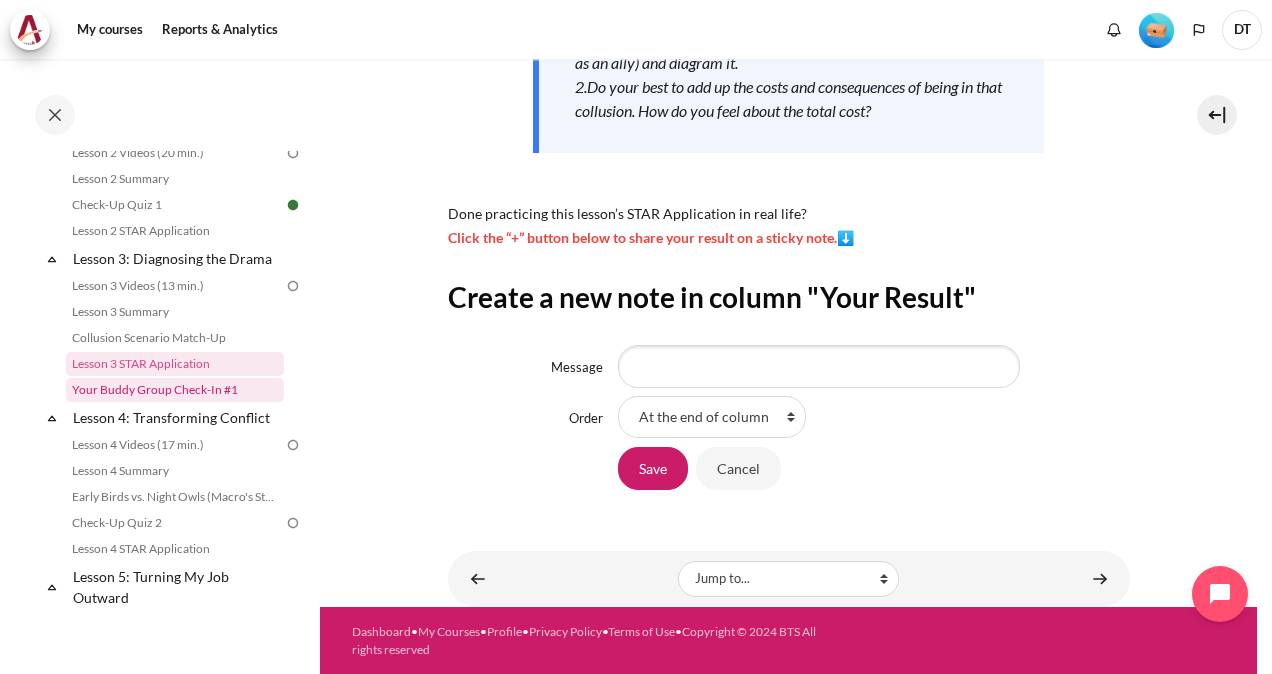 click on "Your Buddy  Group Check-In #1" at bounding box center [175, 390] 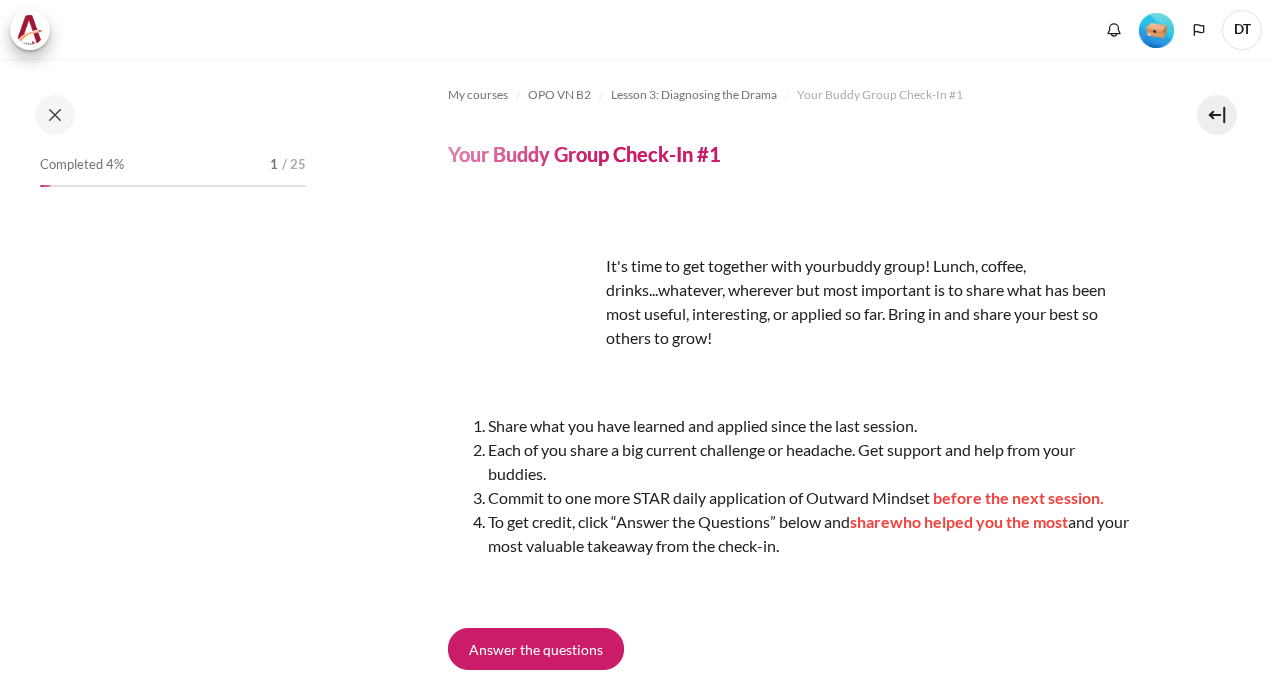 scroll, scrollTop: 0, scrollLeft: 0, axis: both 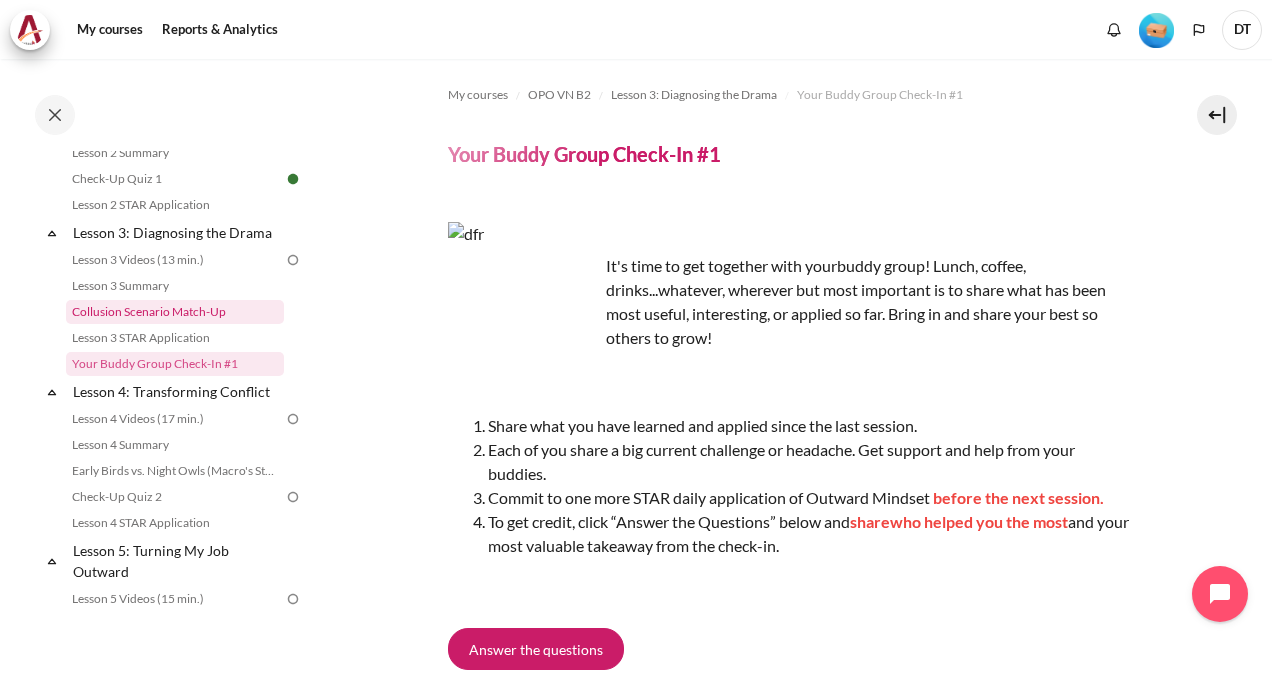 click on "Collusion Scenario Match-Up" at bounding box center [175, 312] 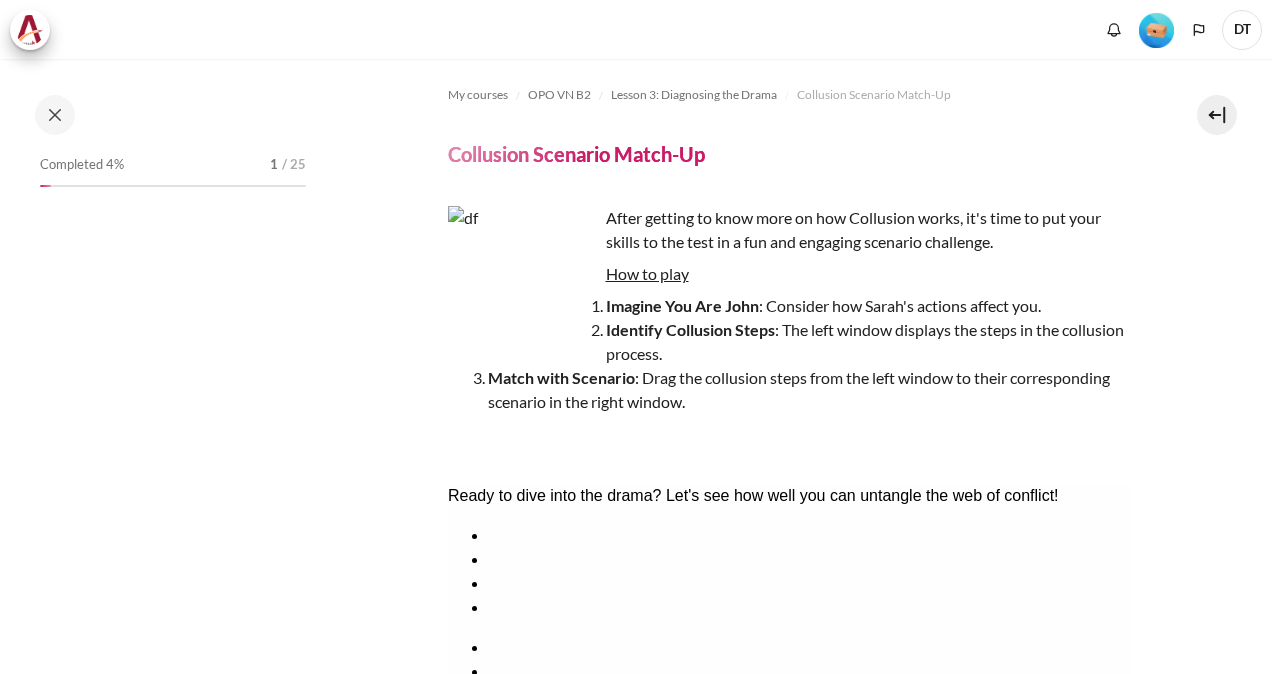 scroll, scrollTop: 0, scrollLeft: 0, axis: both 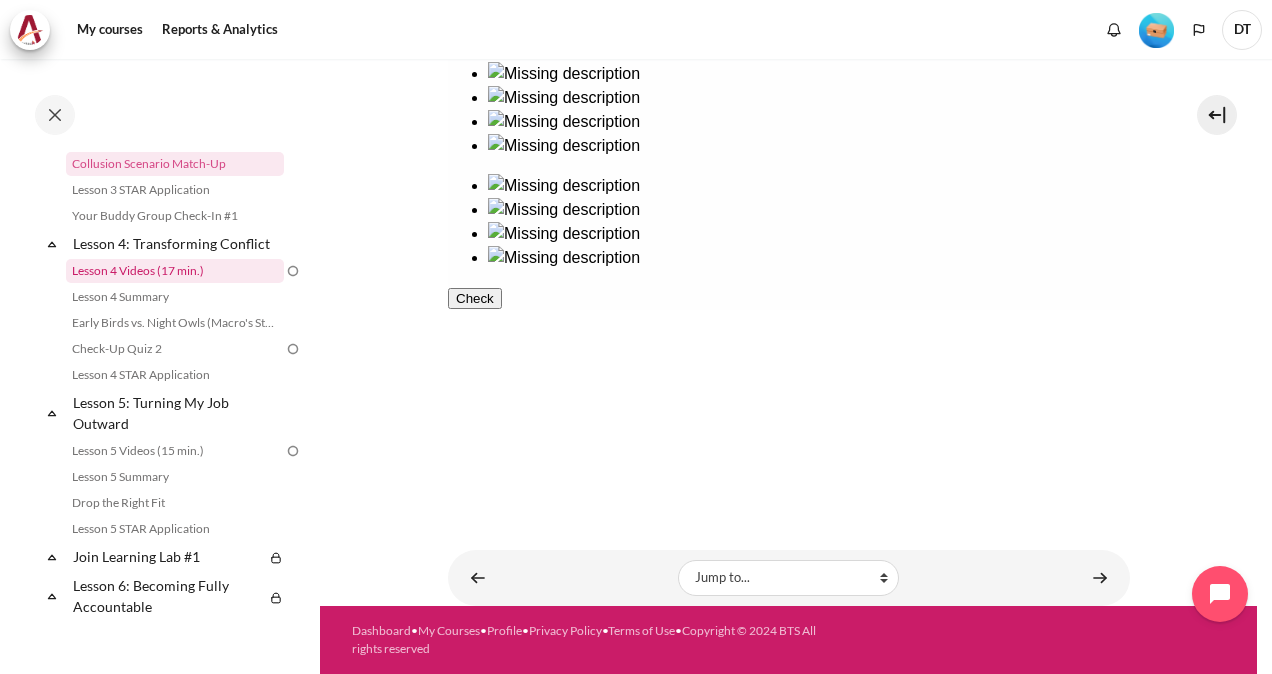 click on "Lesson 4 Videos (17 min.)" at bounding box center [175, 271] 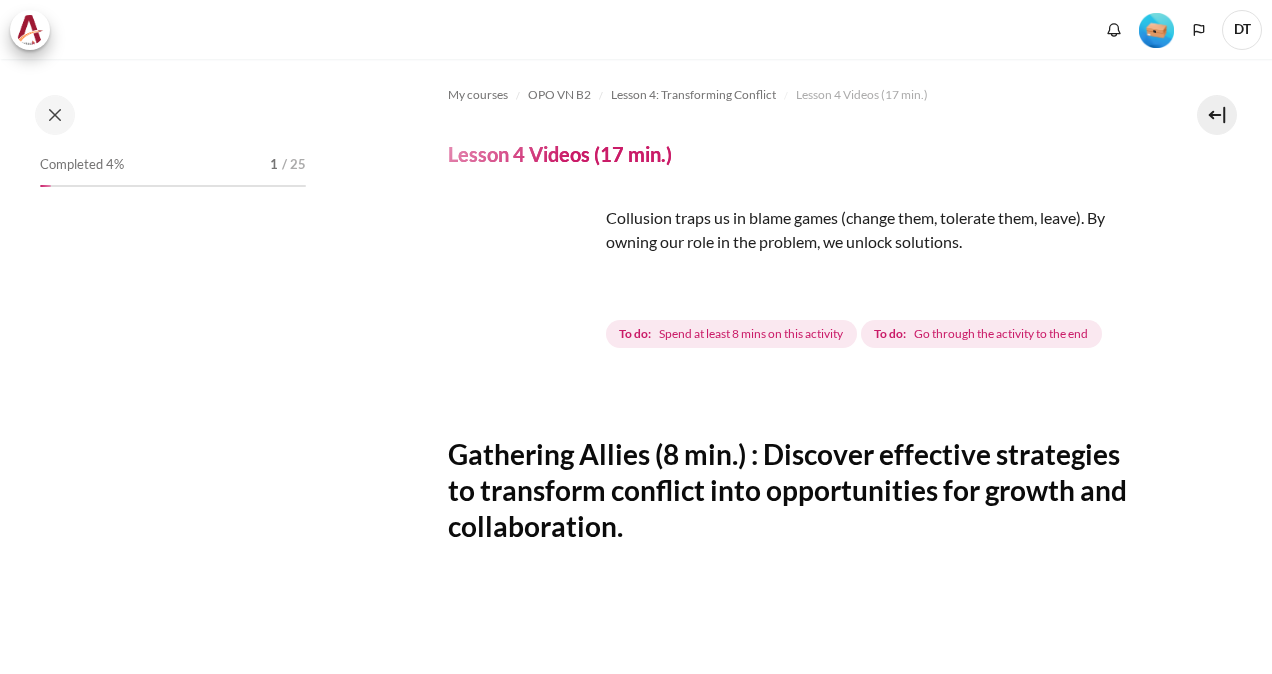 scroll, scrollTop: 0, scrollLeft: 0, axis: both 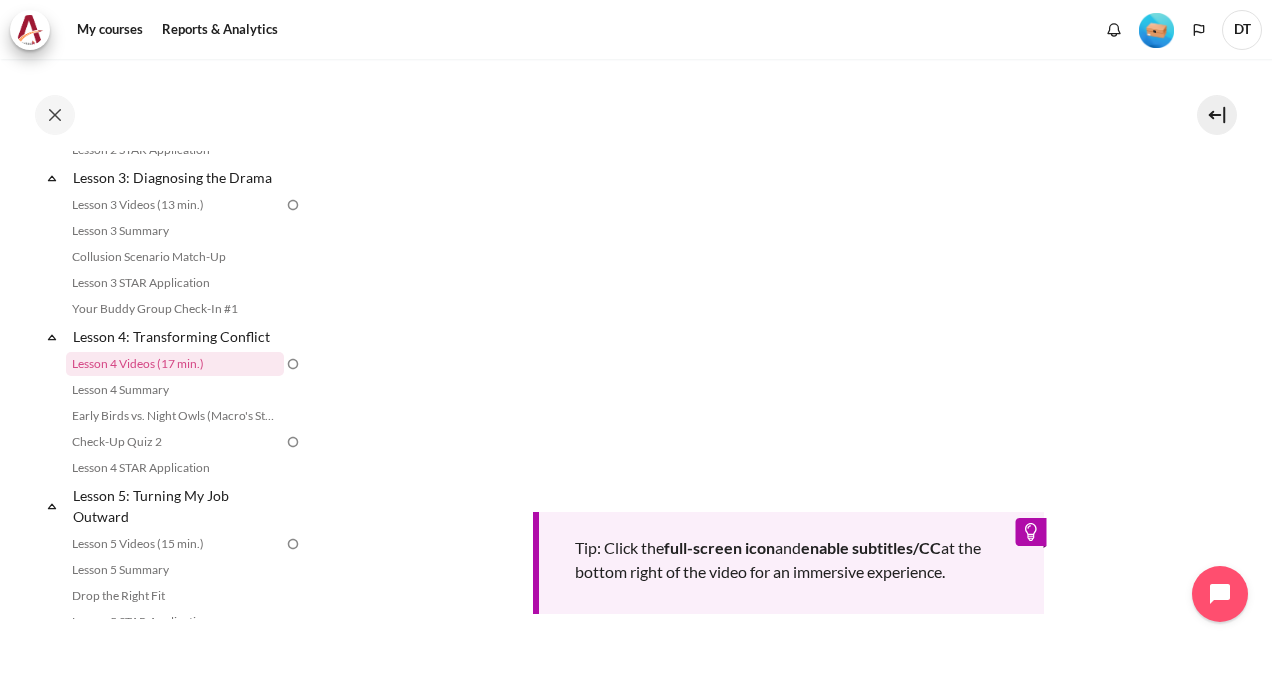 click on "Tip: Click the  full-screen icon  and  enable subtitles/CC  at the bottom right of the video for an immersive experience." at bounding box center [789, 372] 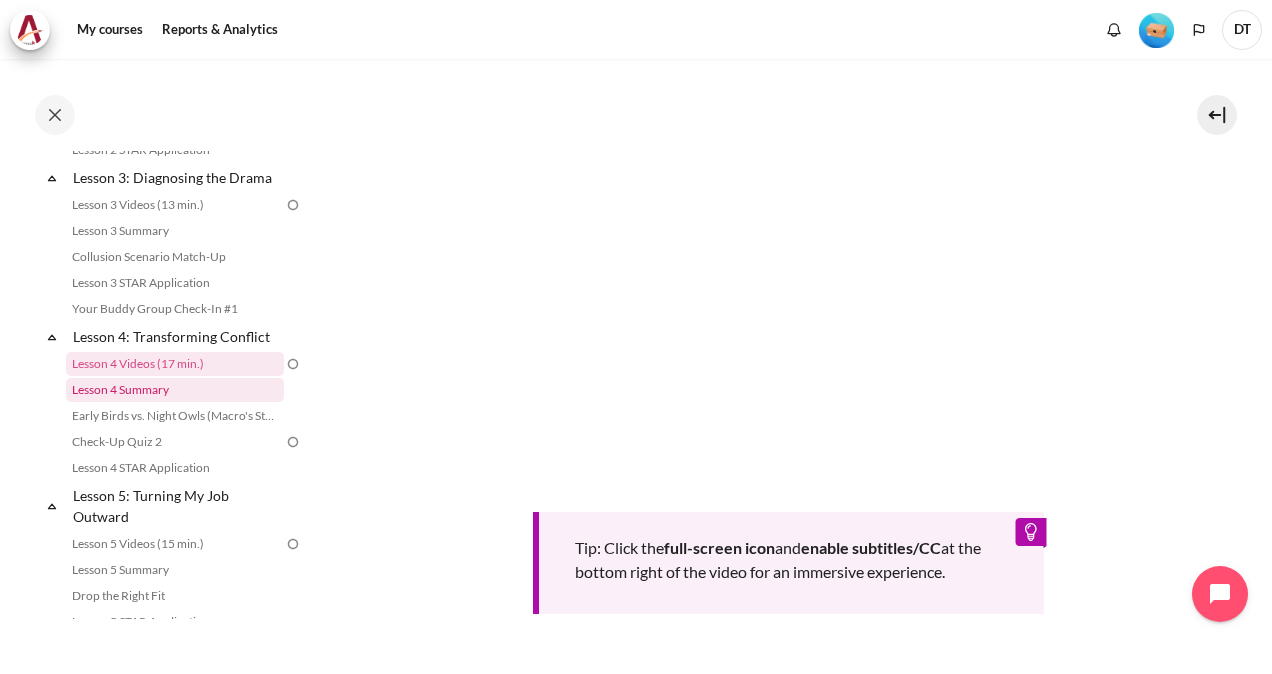 click on "Lesson 4 Summary" at bounding box center [175, 390] 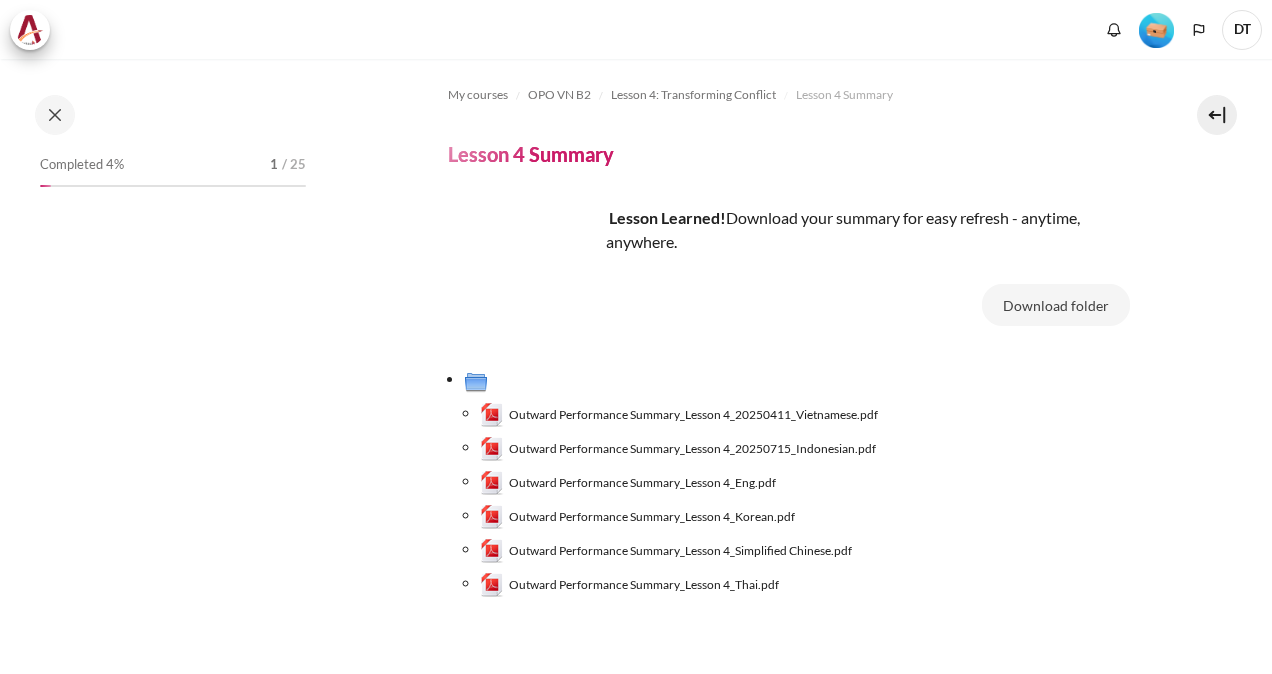scroll, scrollTop: 0, scrollLeft: 0, axis: both 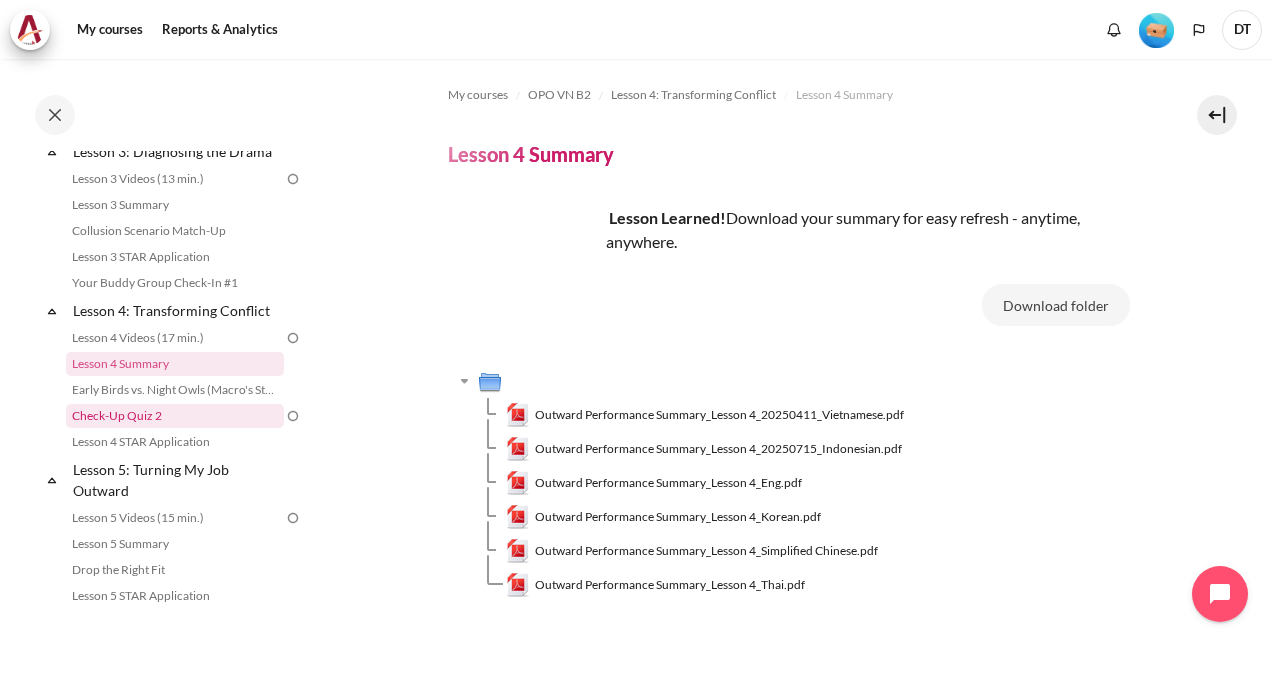 click on "Check-Up Quiz 2" at bounding box center (175, 416) 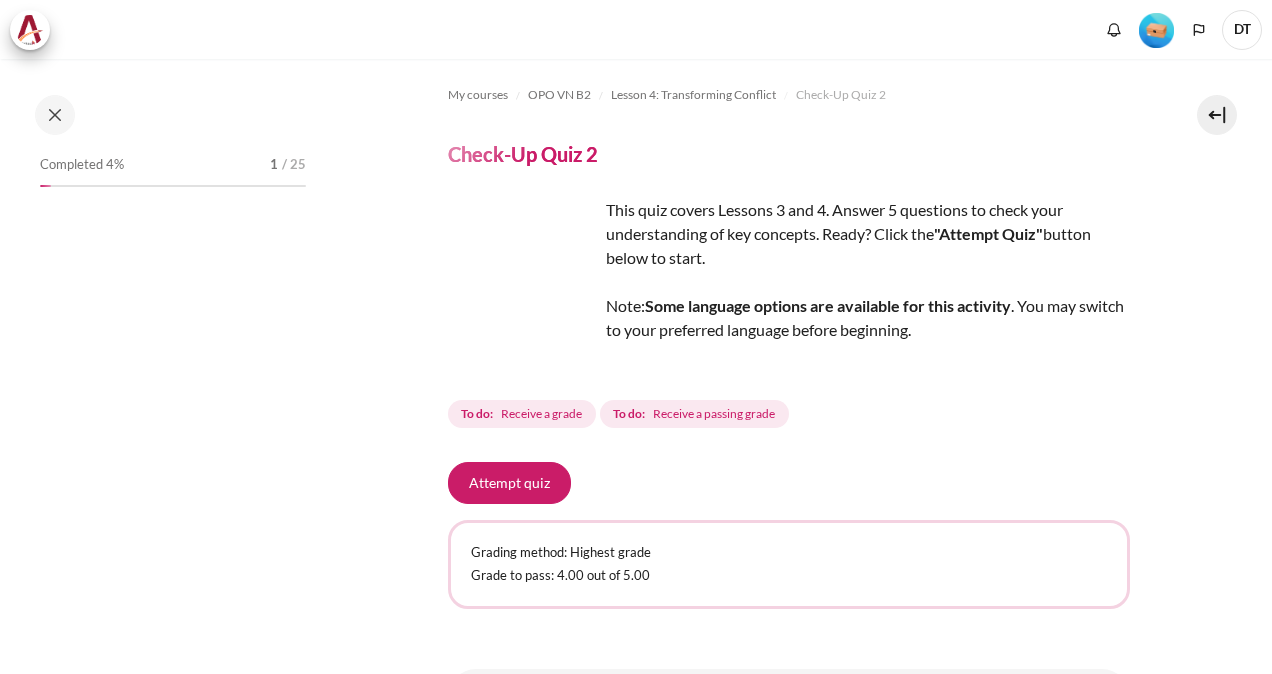 scroll, scrollTop: 0, scrollLeft: 0, axis: both 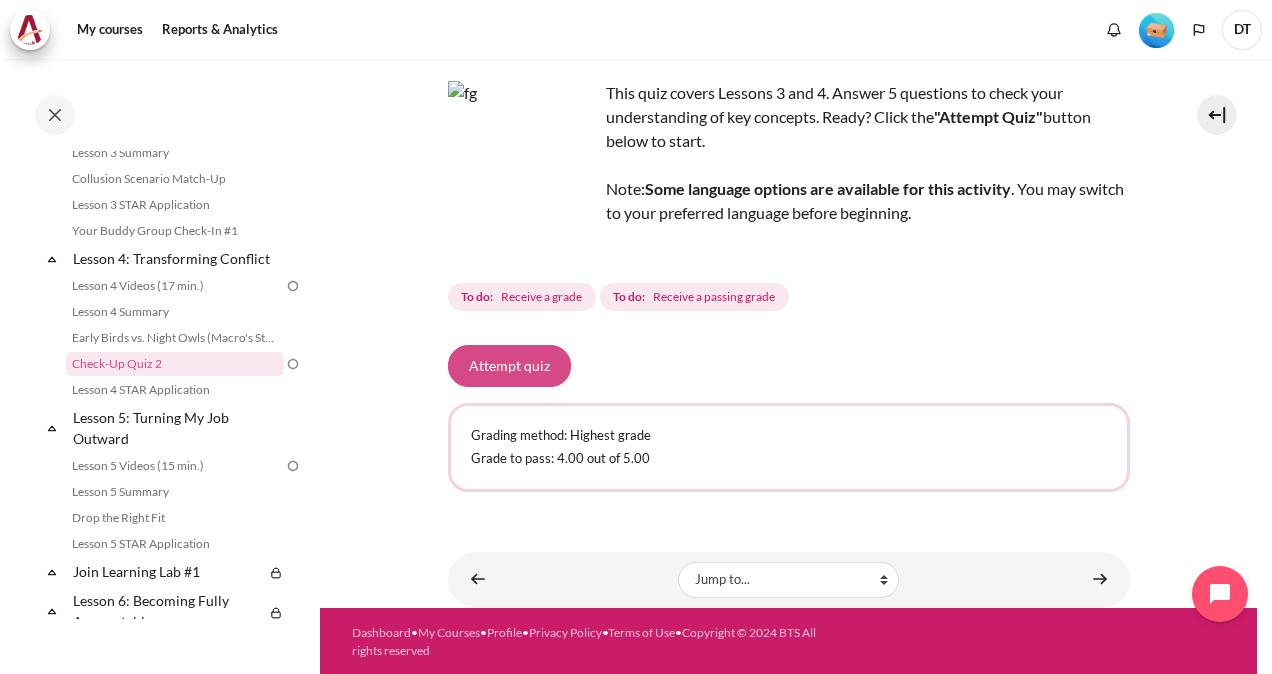 click on "Attempt quiz" at bounding box center (509, 366) 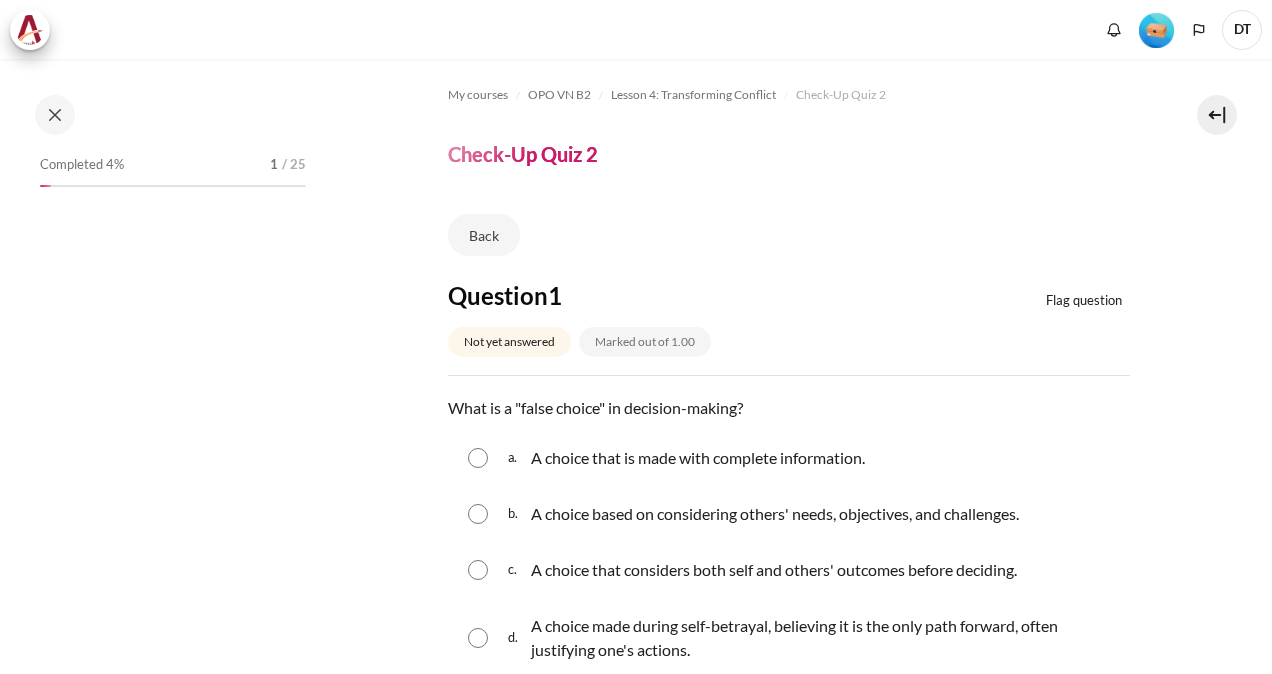 scroll, scrollTop: 0, scrollLeft: 0, axis: both 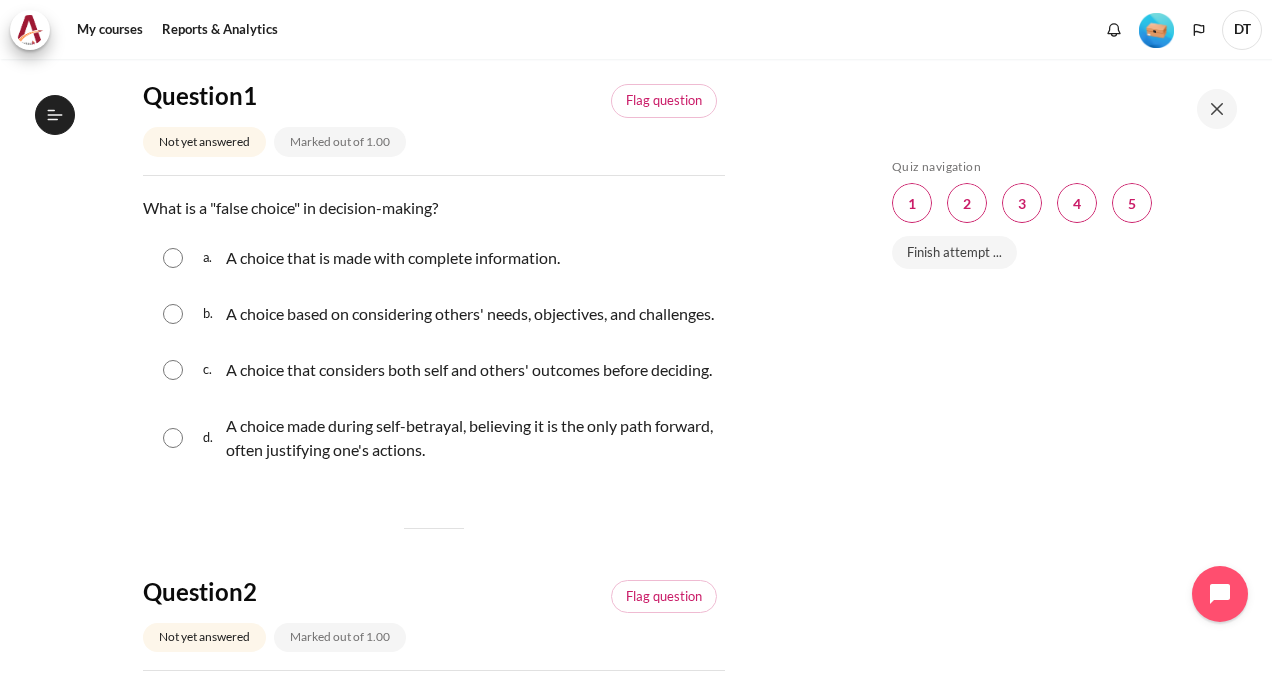 click at bounding box center (173, 438) 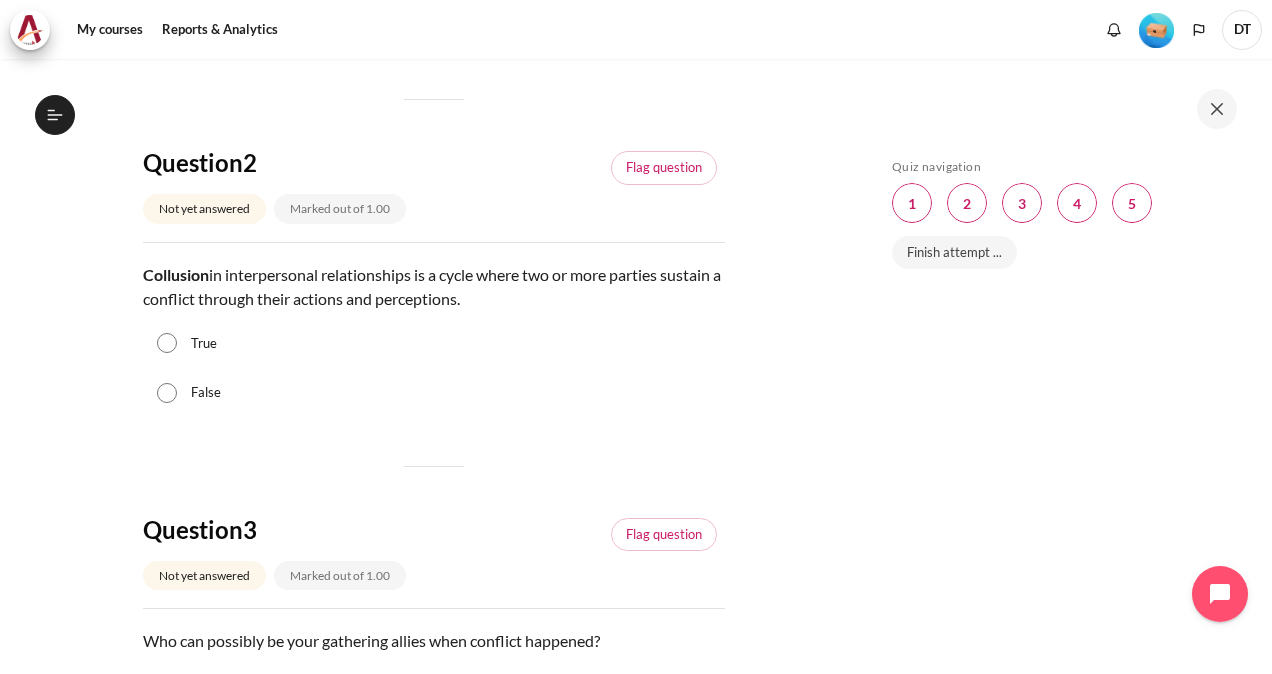 scroll, scrollTop: 700, scrollLeft: 0, axis: vertical 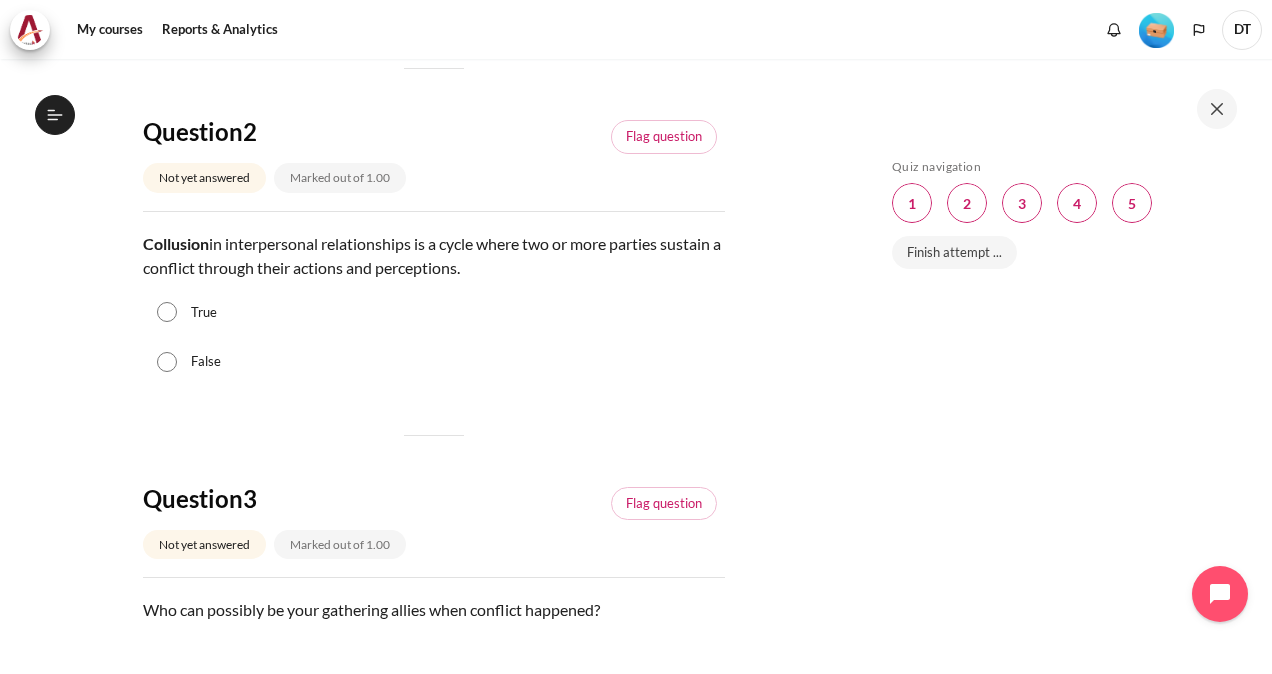 click on "True" at bounding box center [167, 312] 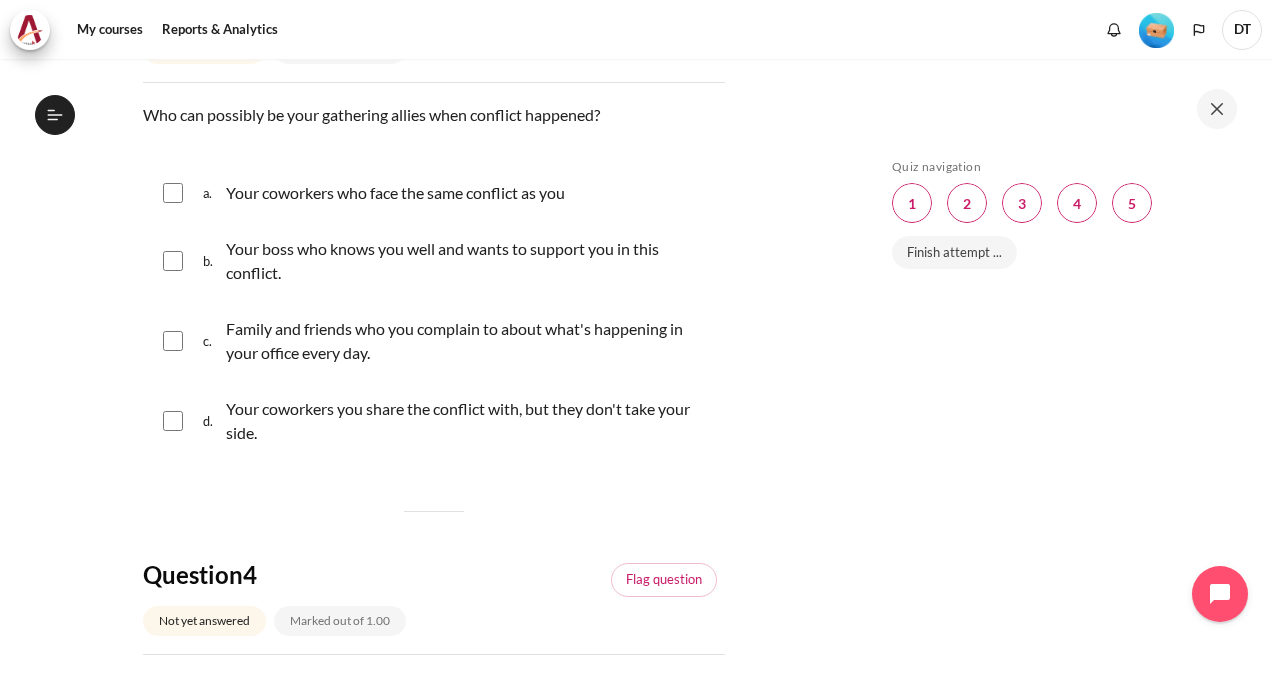 scroll, scrollTop: 1200, scrollLeft: 0, axis: vertical 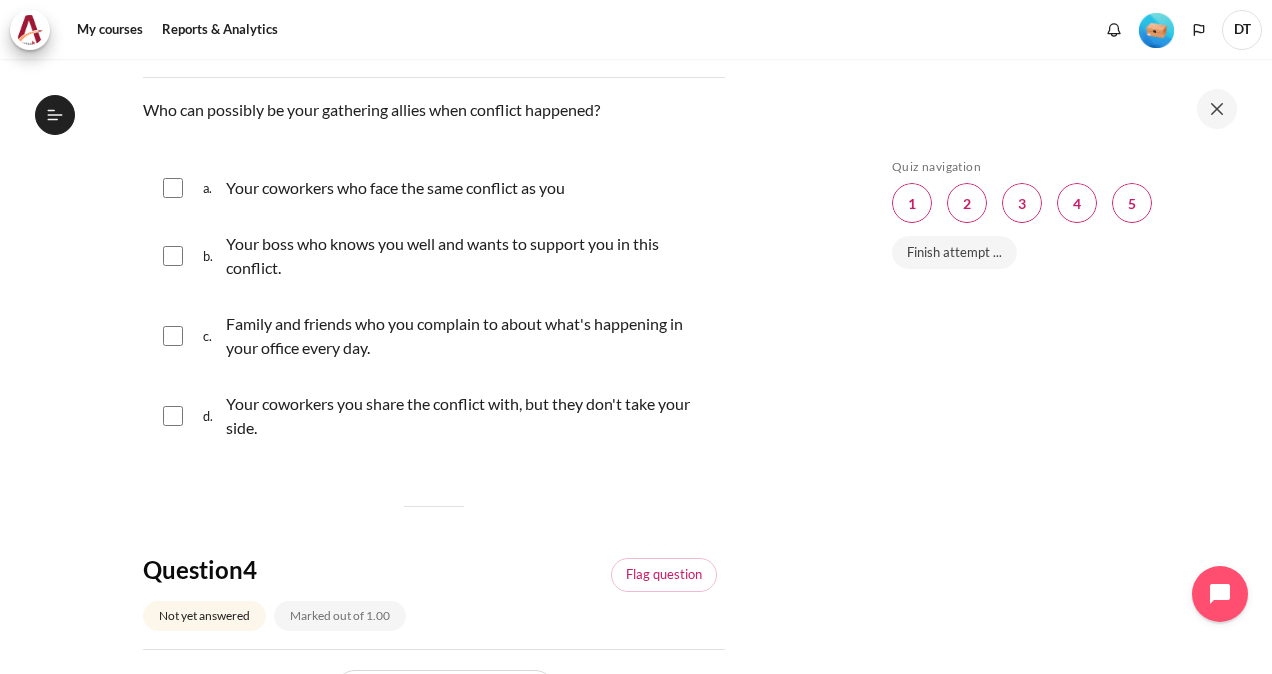 click at bounding box center [173, 188] 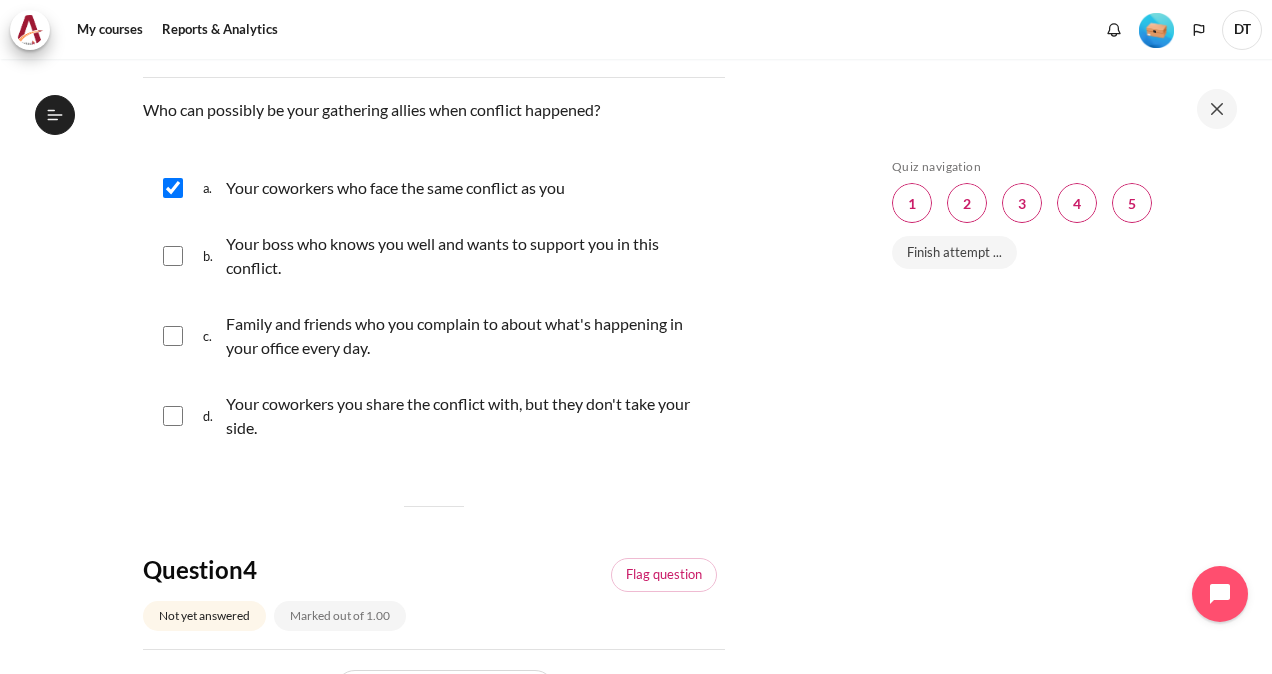 click at bounding box center (173, 256) 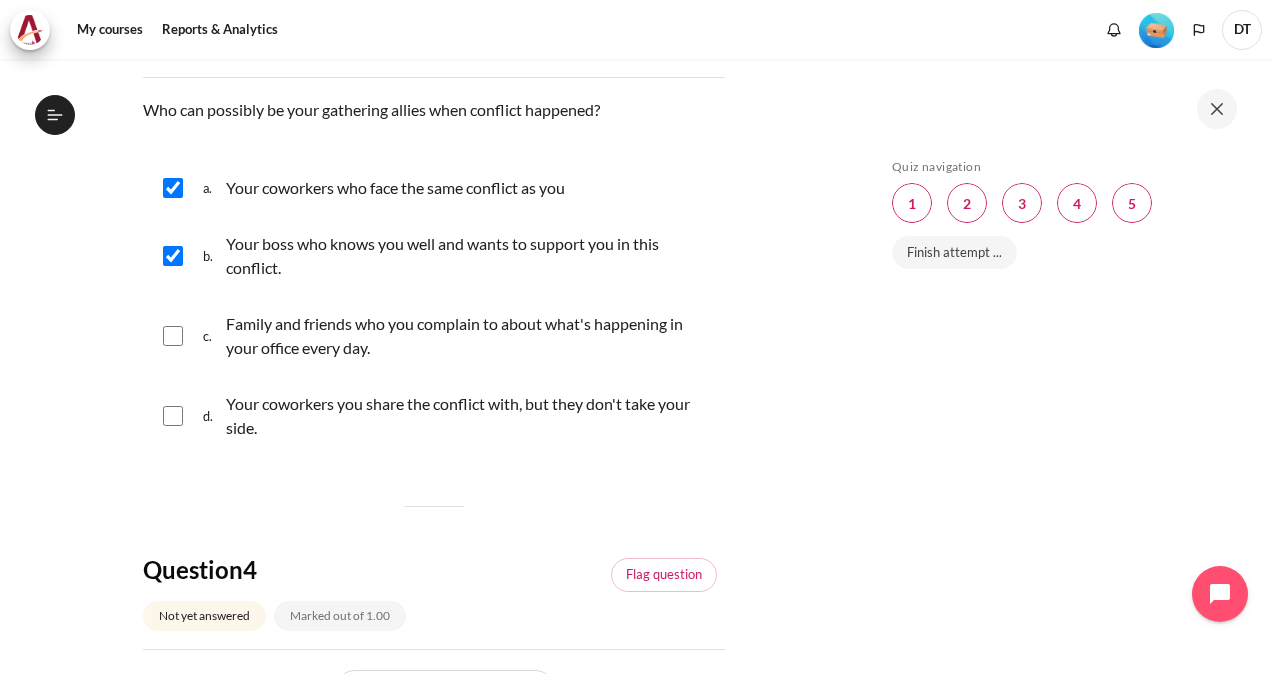 click at bounding box center (173, 336) 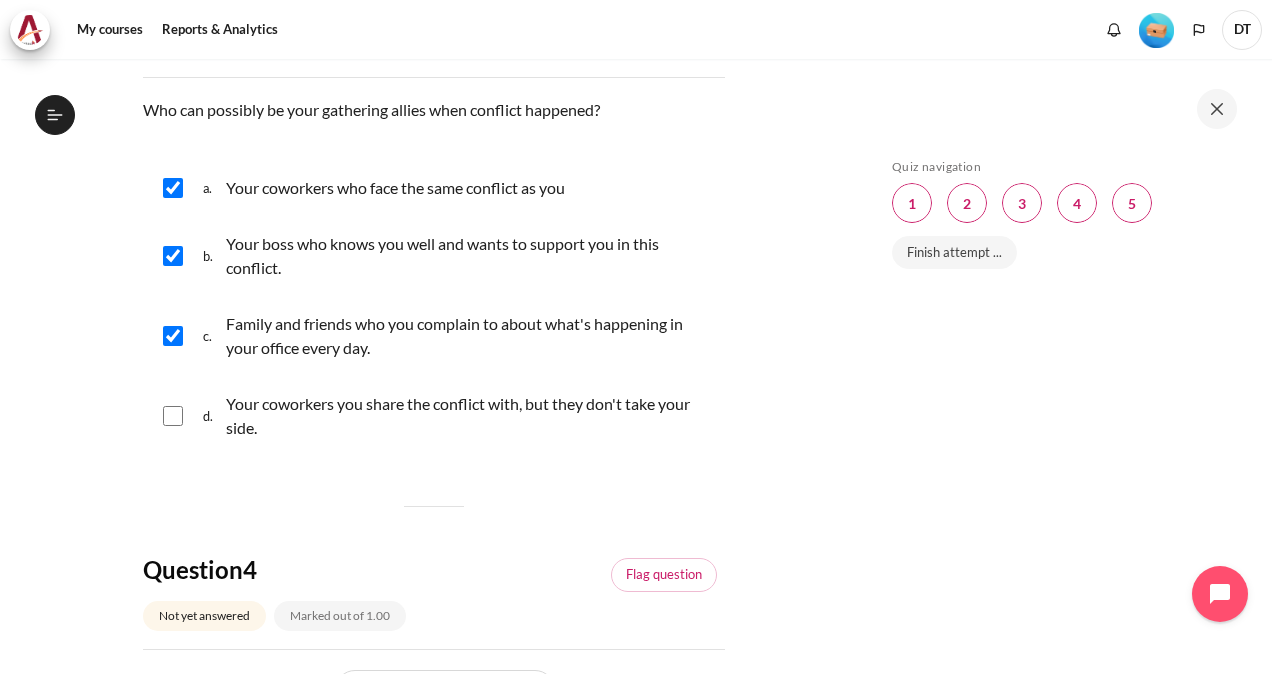click at bounding box center [173, 336] 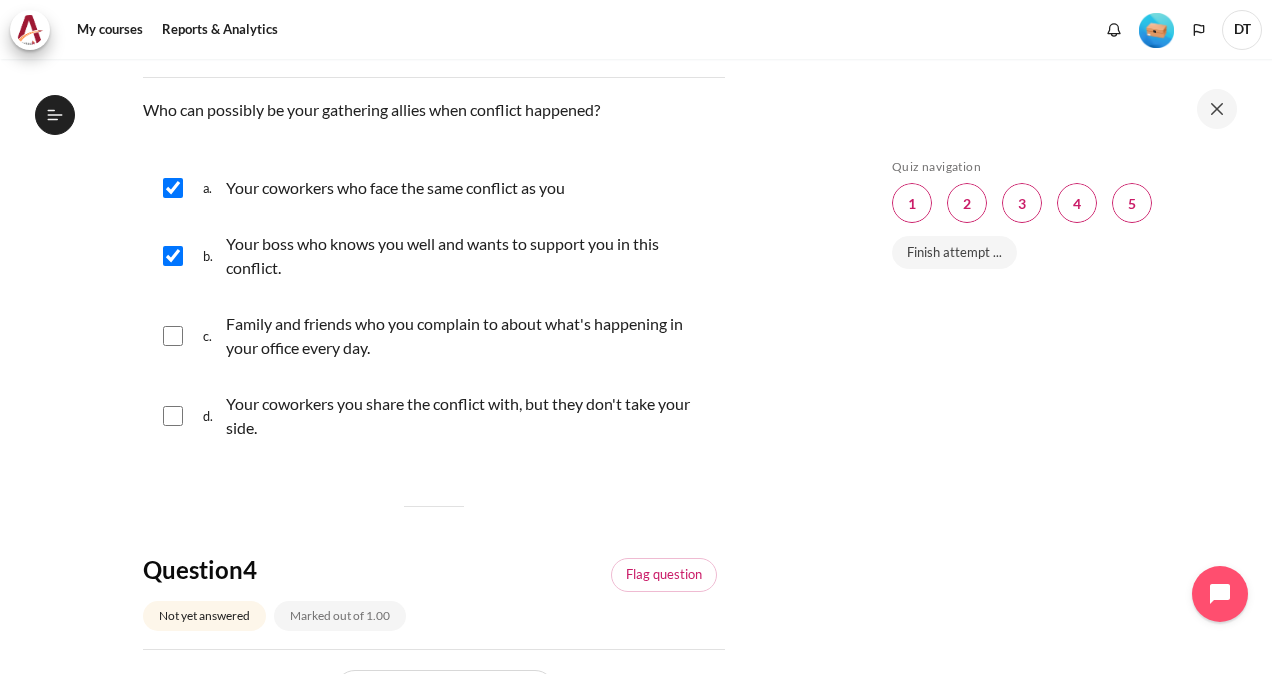 click at bounding box center [173, 416] 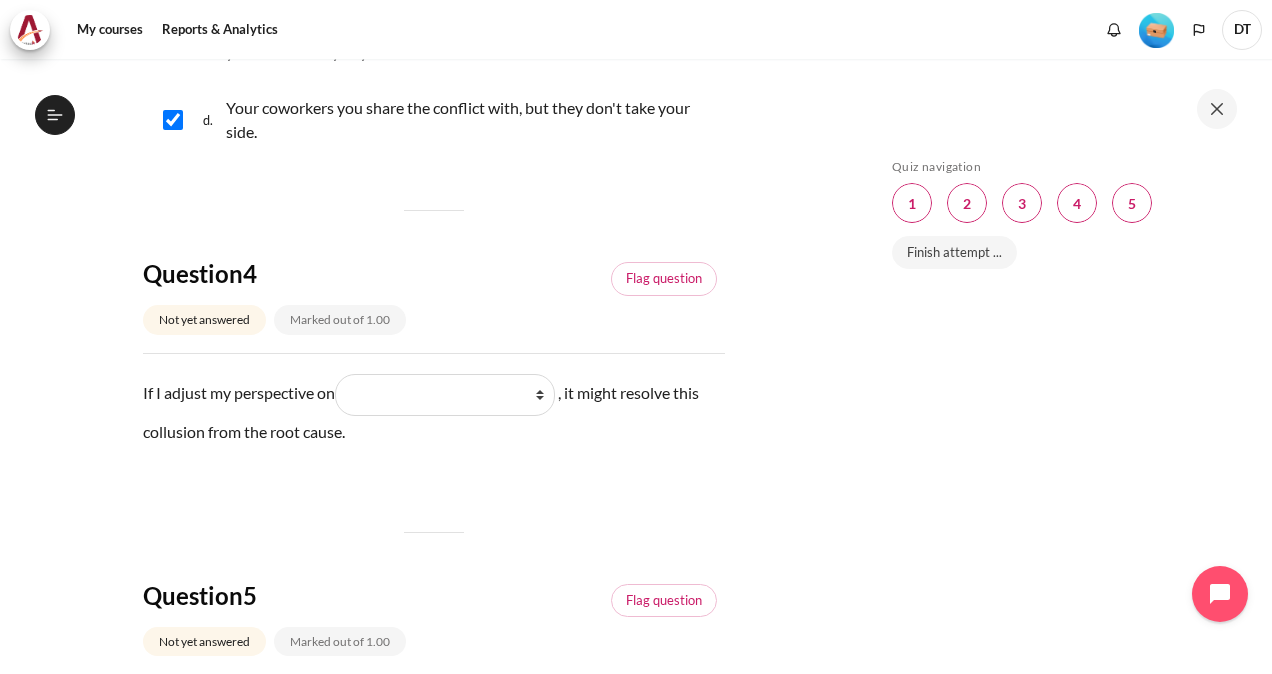 scroll, scrollTop: 1600, scrollLeft: 0, axis: vertical 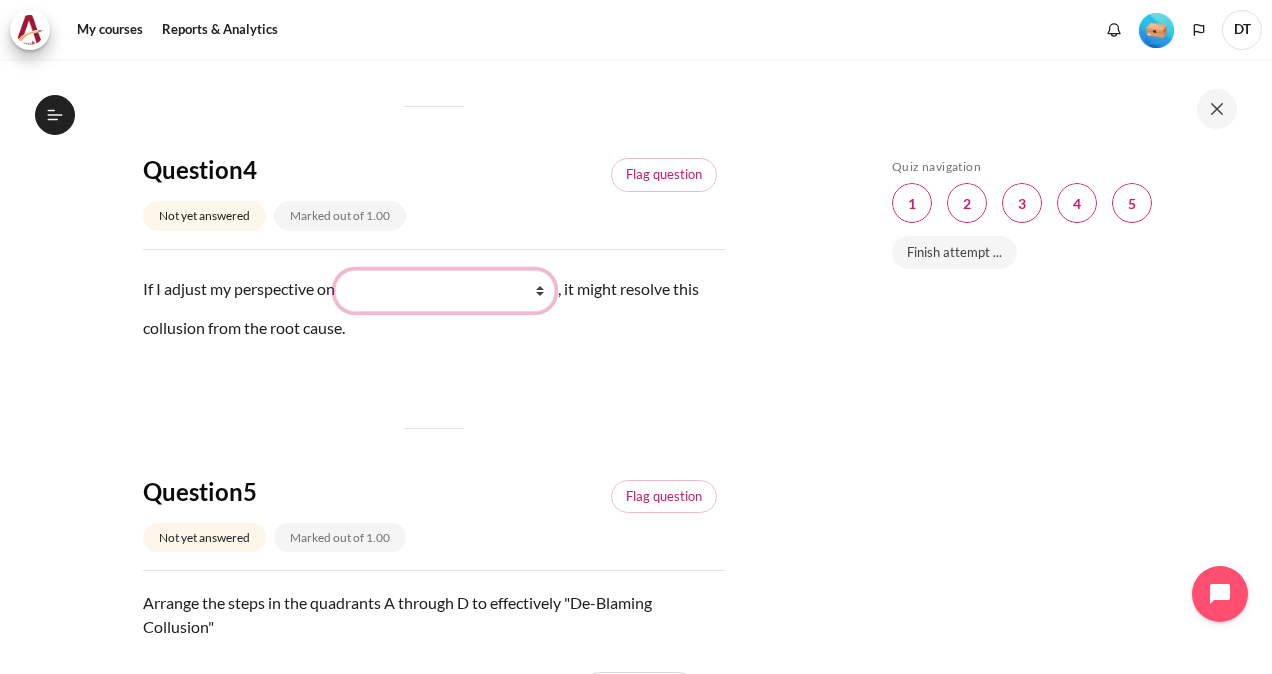 click on "What they do What I see and feel about what they do What I do What they see and feel" at bounding box center [445, 291] 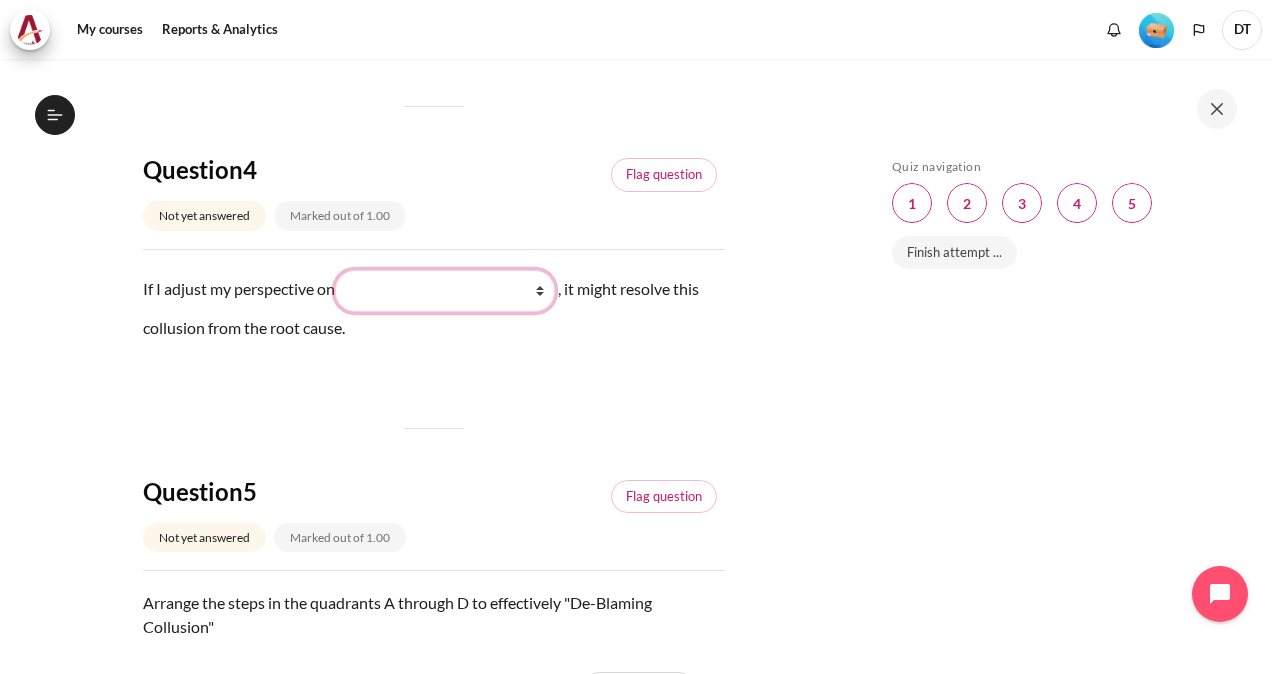 select on "2" 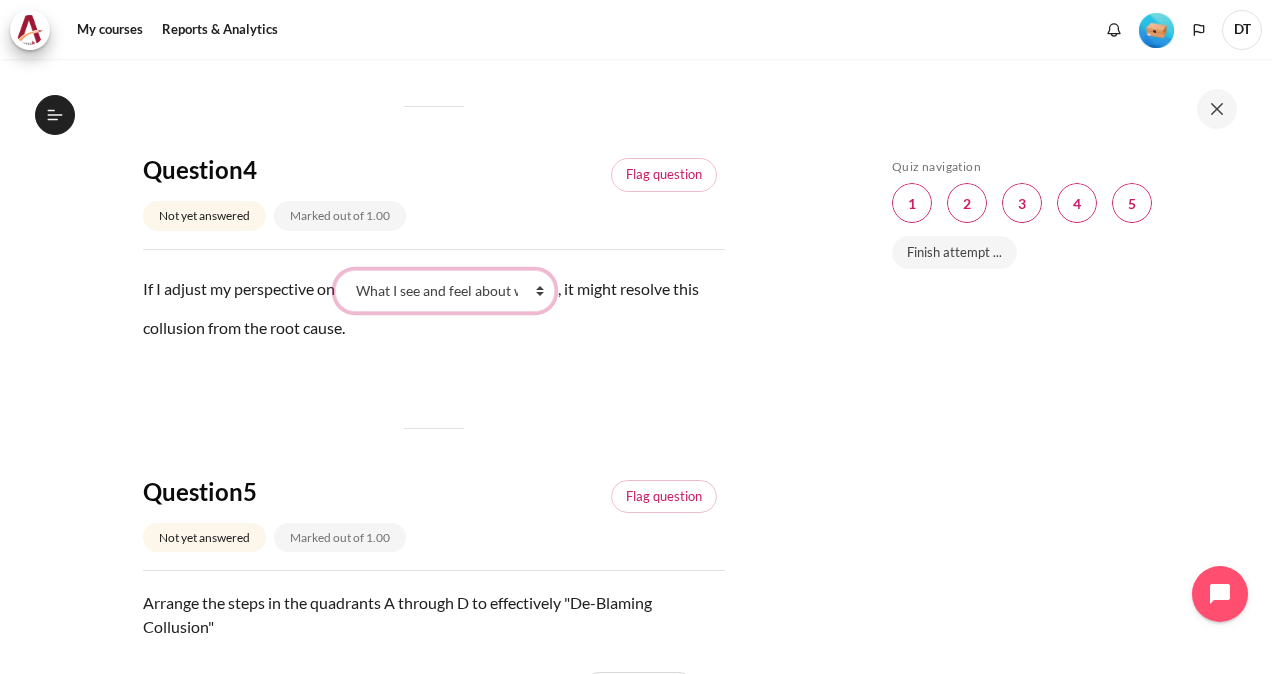 click on "What they do What I see and feel about what they do What I do What they see and feel" at bounding box center (445, 291) 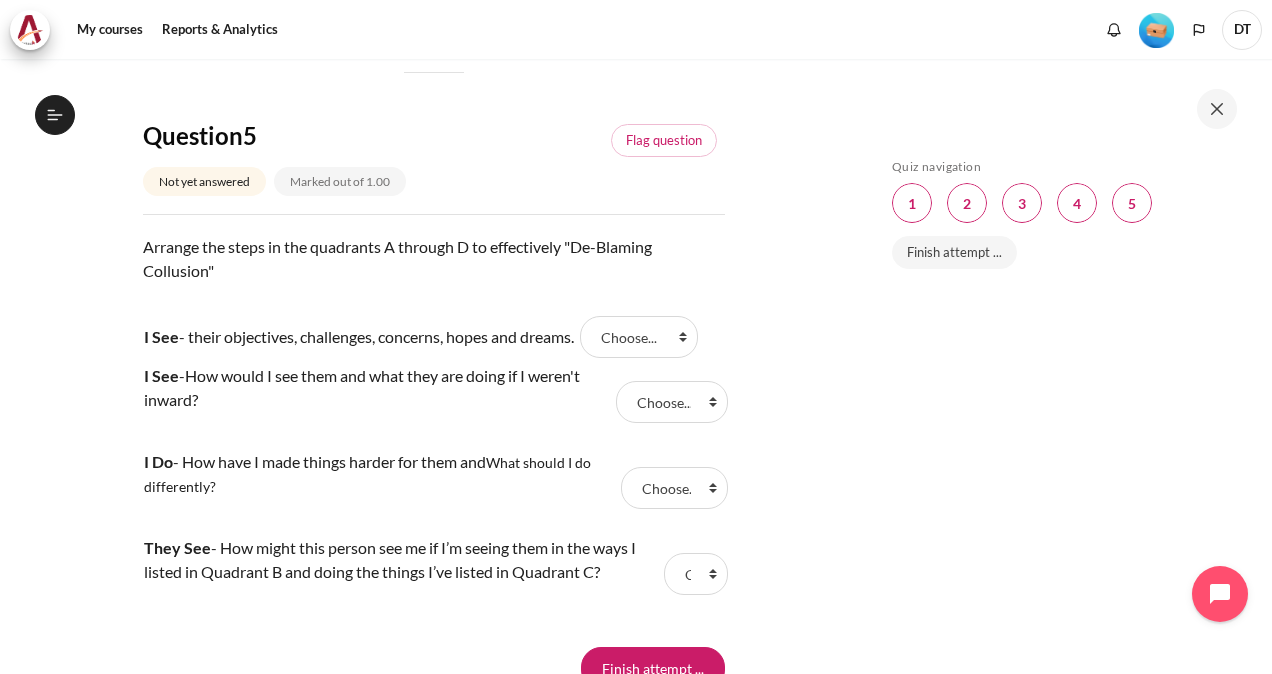scroll, scrollTop: 2000, scrollLeft: 0, axis: vertical 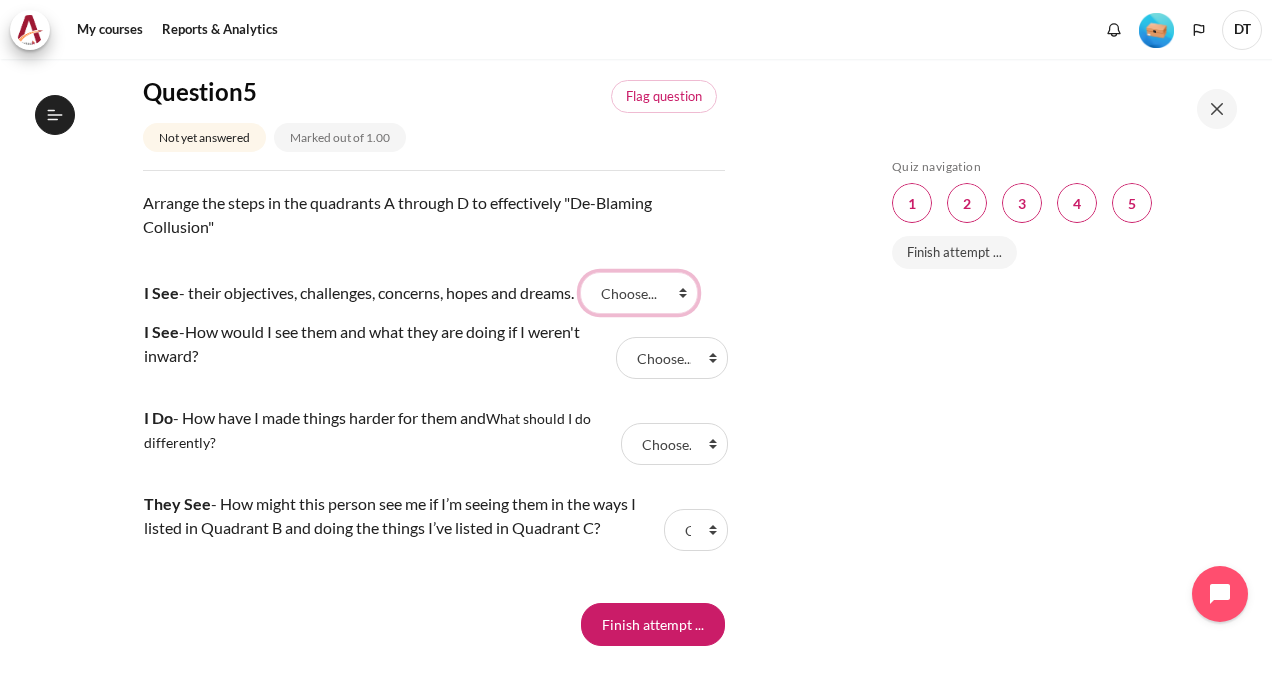 click on "Choose... B C D A" at bounding box center (639, 293) 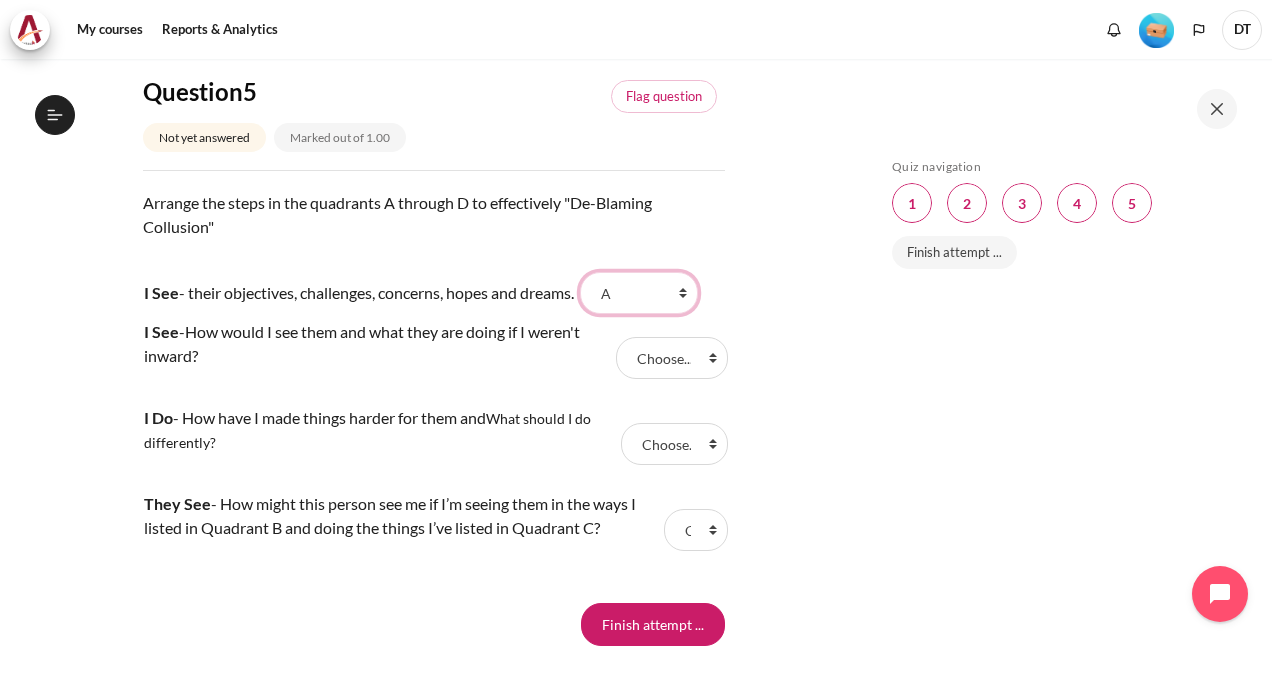 click on "Choose... B C D A" at bounding box center (639, 293) 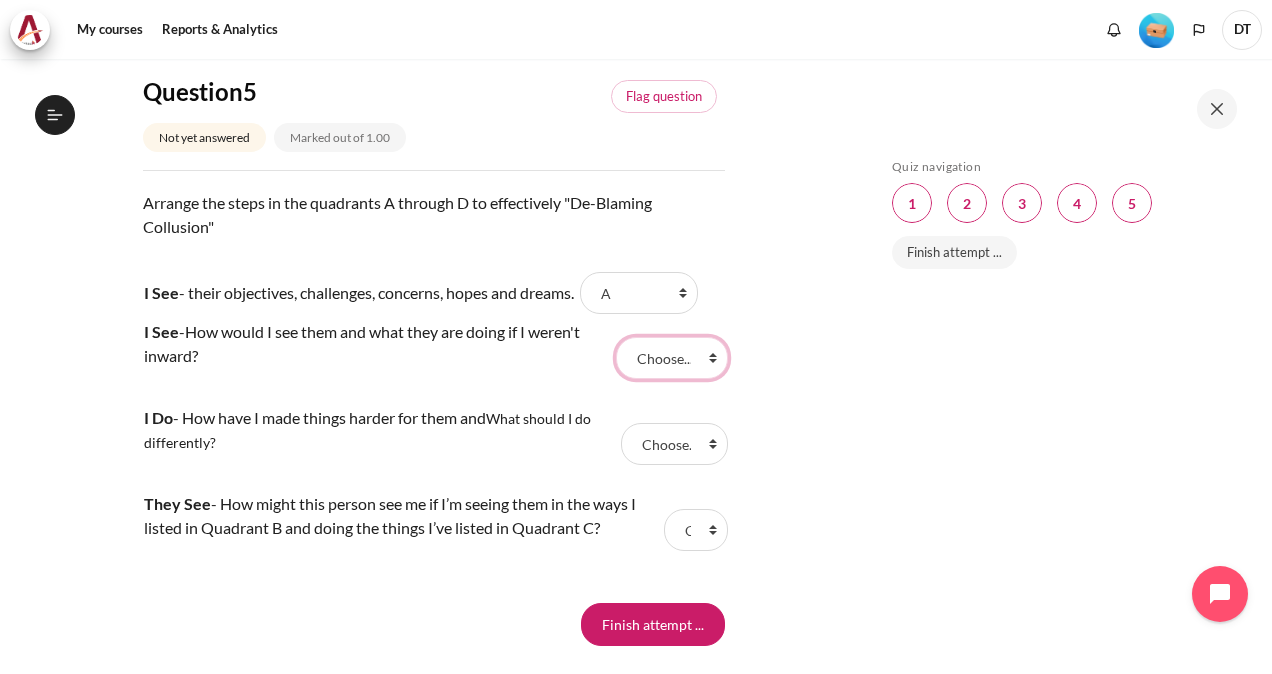 click on "Choose... B C D A" at bounding box center (672, 358) 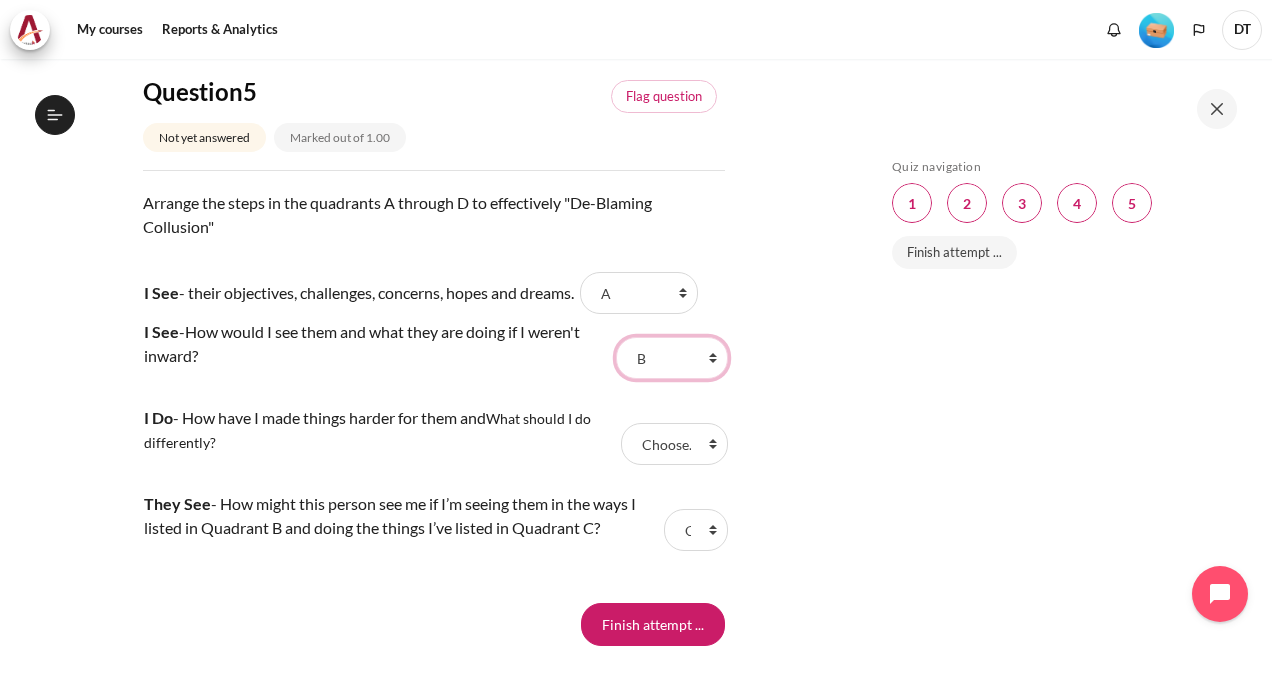 click on "Choose... B C D A" at bounding box center (672, 358) 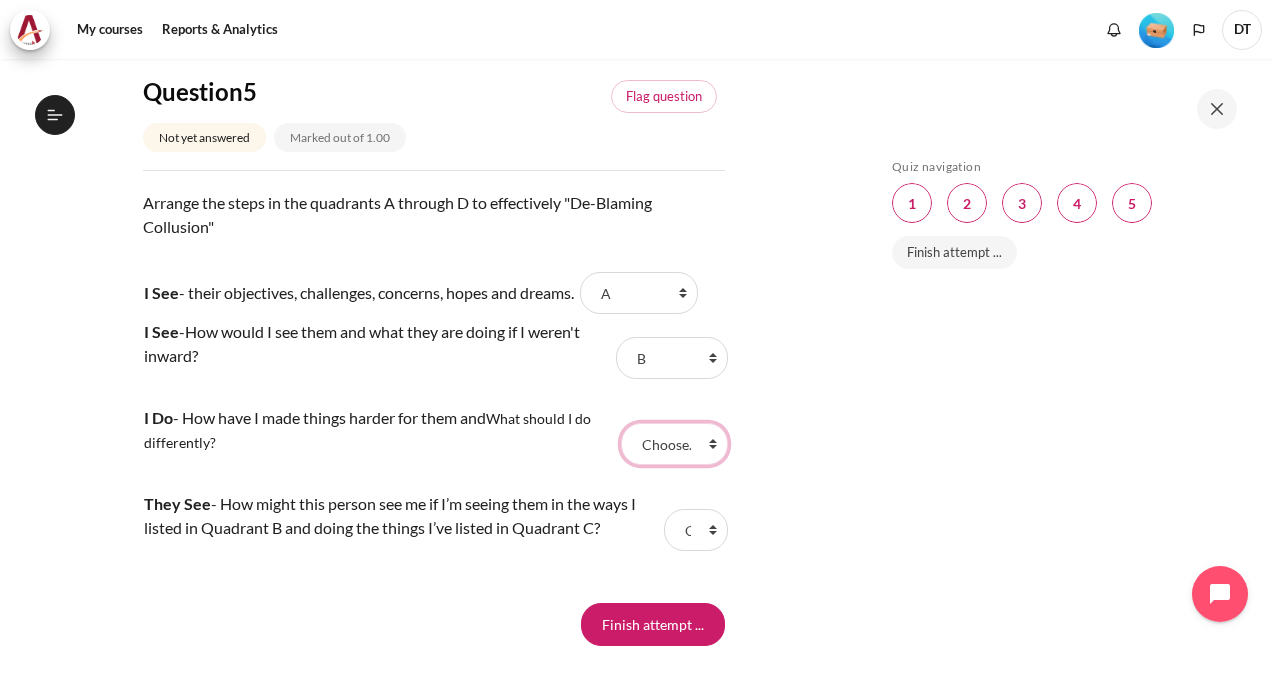 click on "Choose... B C D A" at bounding box center (674, 444) 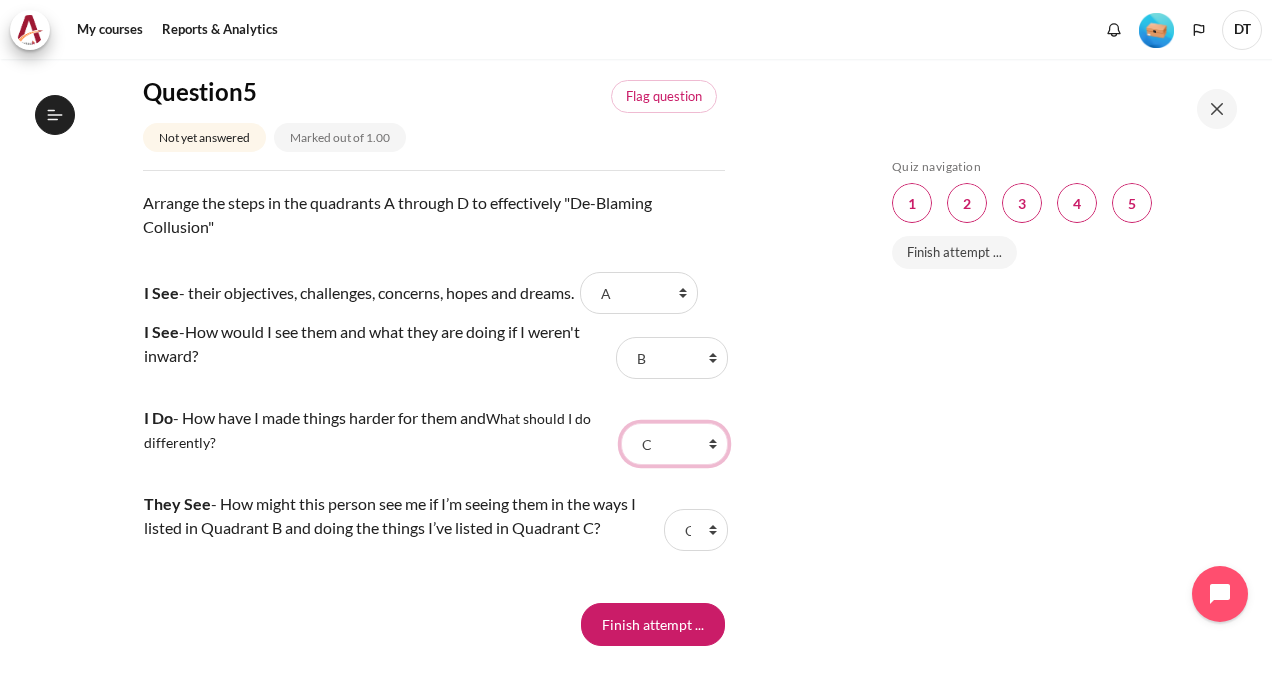 click on "Choose... B C D A" at bounding box center (674, 444) 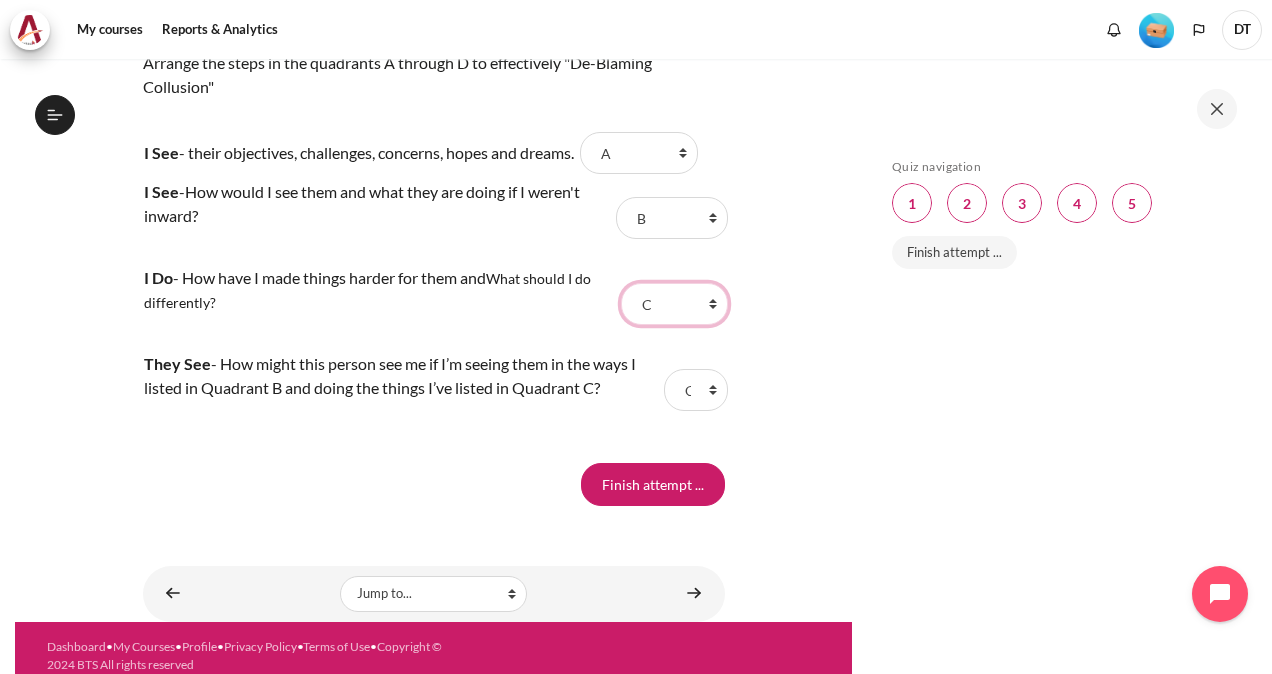 scroll, scrollTop: 2200, scrollLeft: 0, axis: vertical 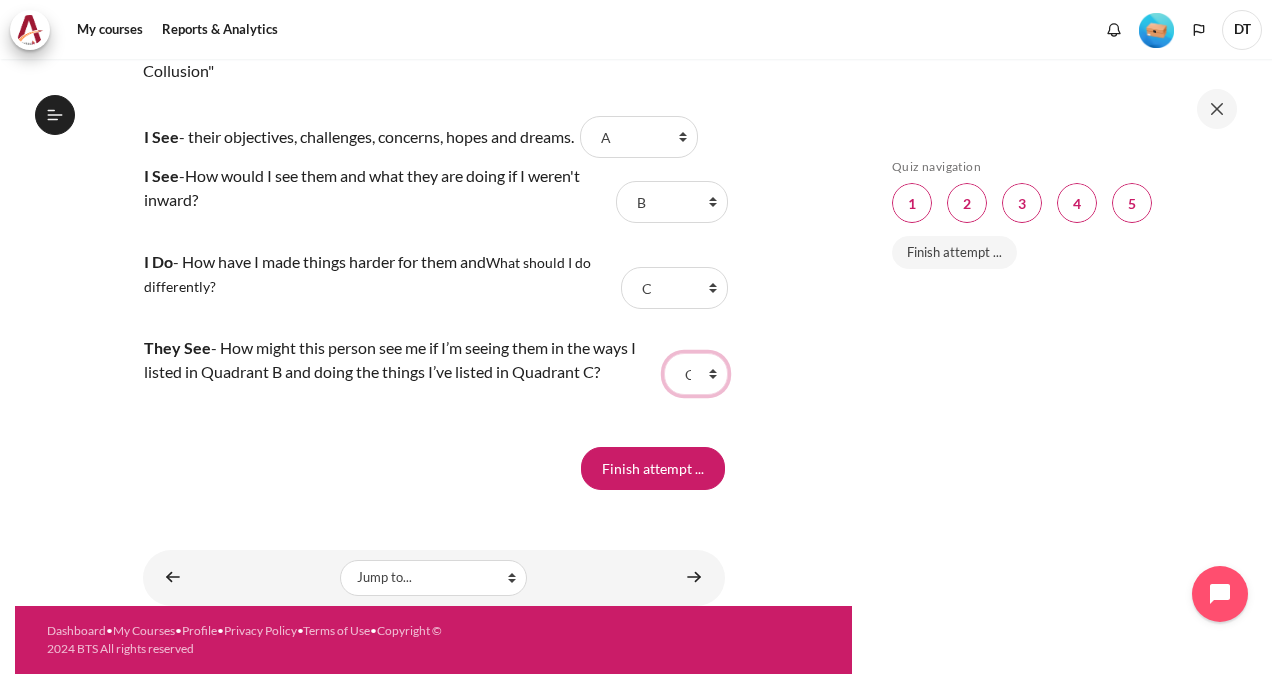 click on "Choose... B C D A" at bounding box center [696, 374] 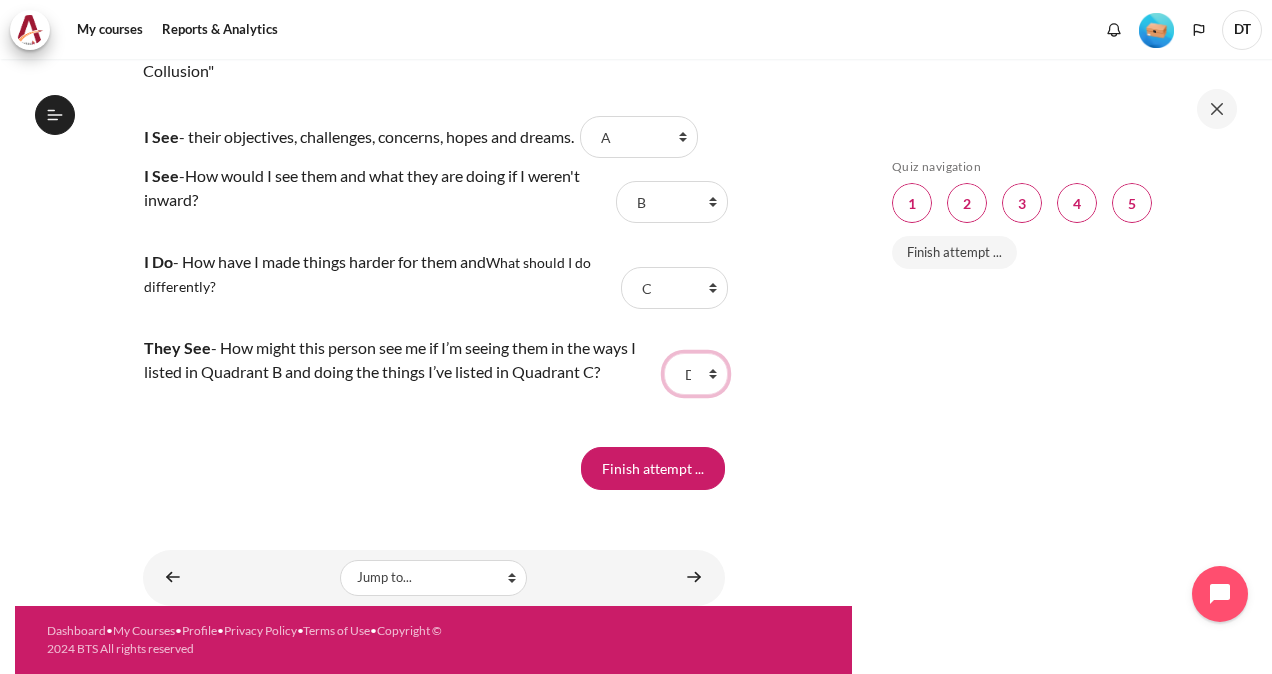click on "Choose... B C D A" at bounding box center (696, 374) 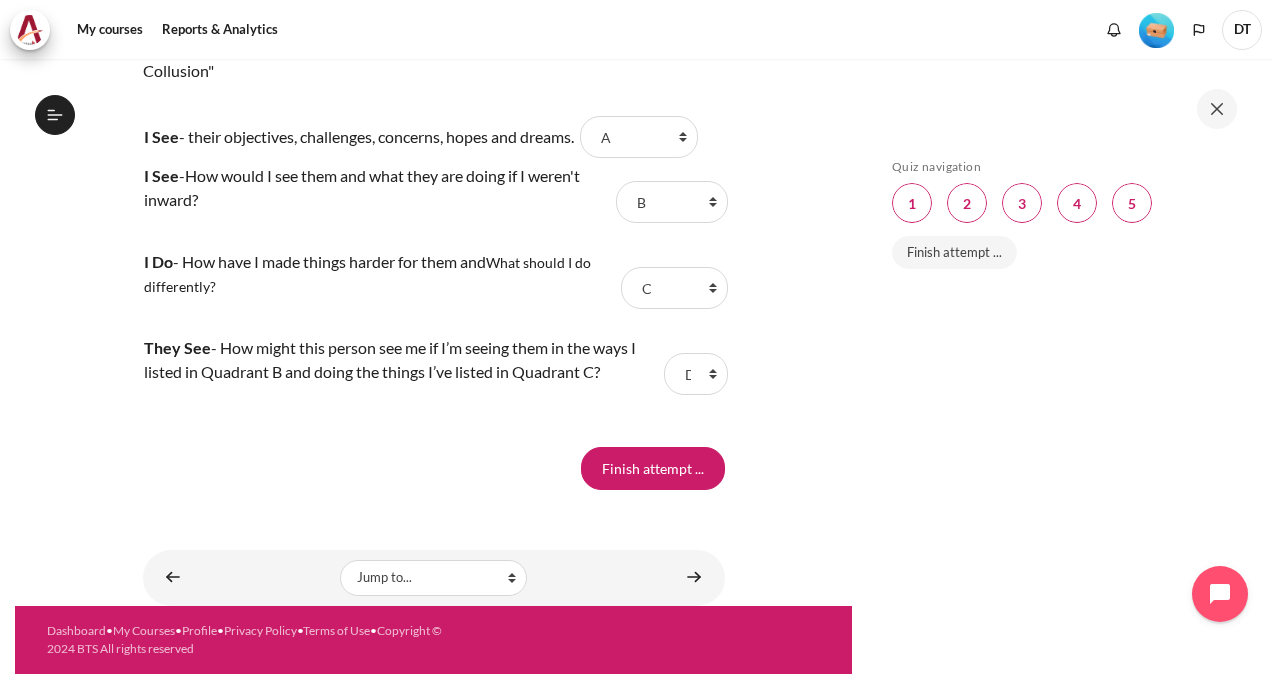 click on "My courses
OPO VN B2
Lesson 4: Transforming Conflict
Check-Up Quiz 2
Check-Up Quiz 2
Back" at bounding box center [433, -746] 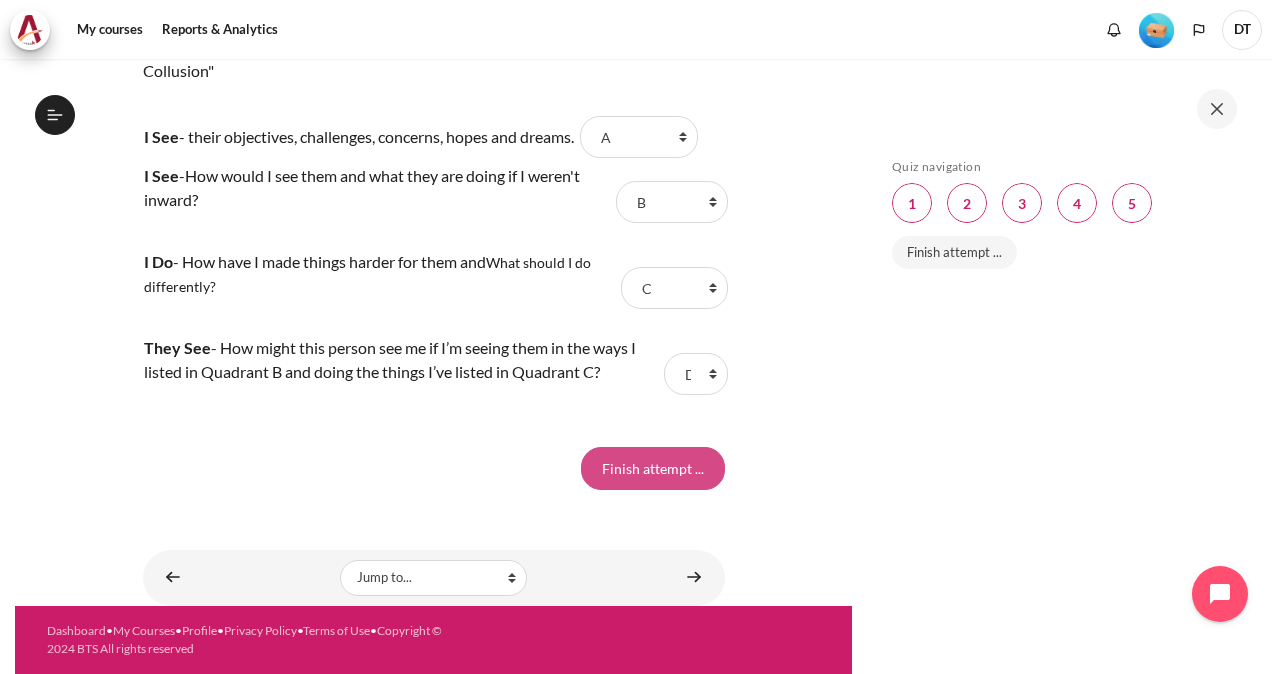 click on "Finish attempt ..." at bounding box center (653, 468) 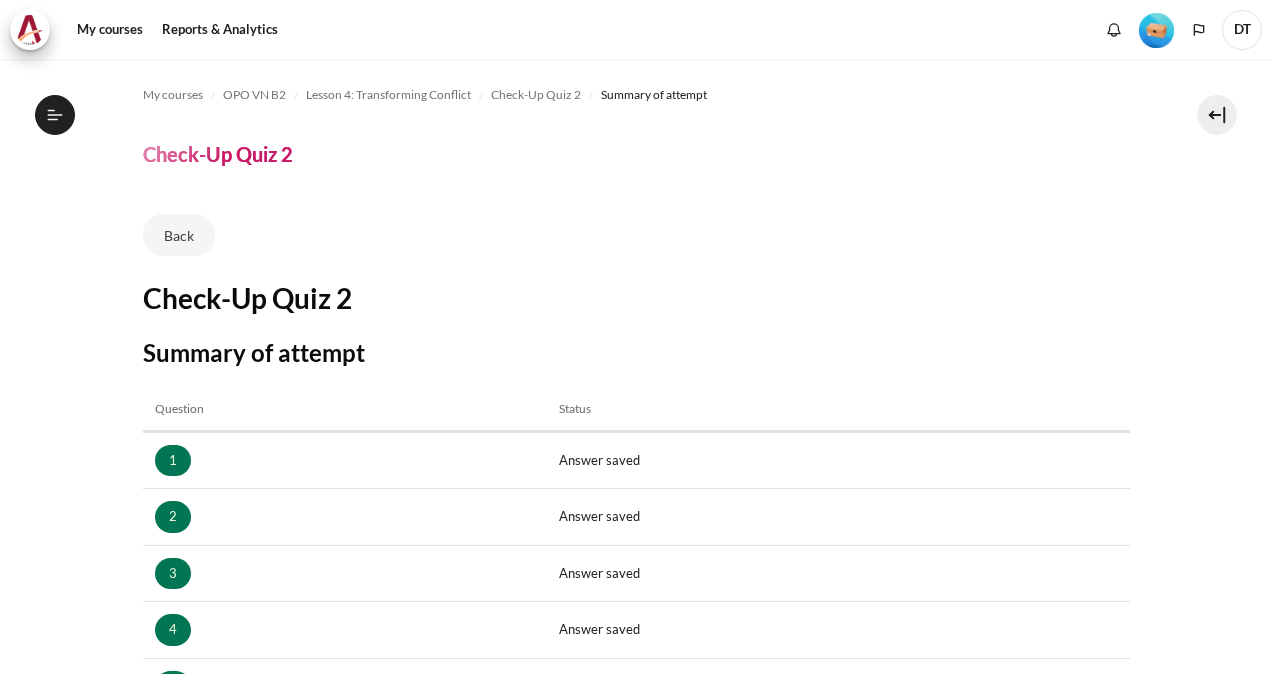 scroll, scrollTop: 0, scrollLeft: 0, axis: both 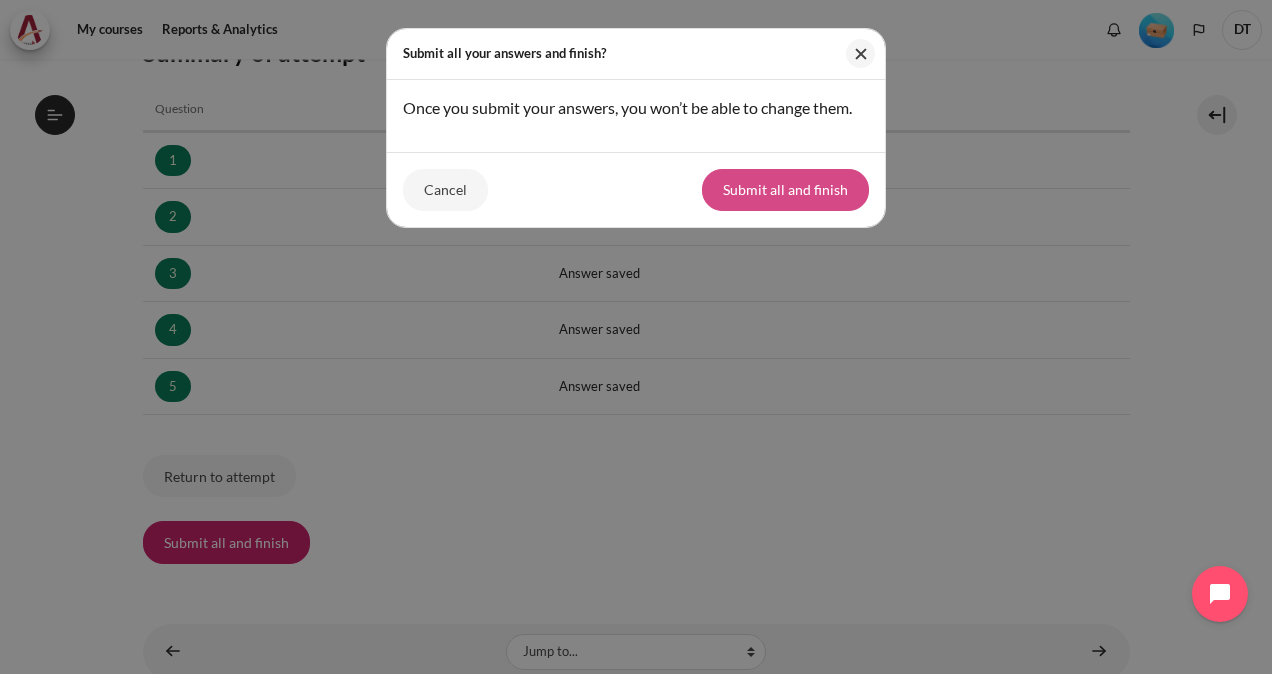 click on "Submit all and finish" at bounding box center (785, 190) 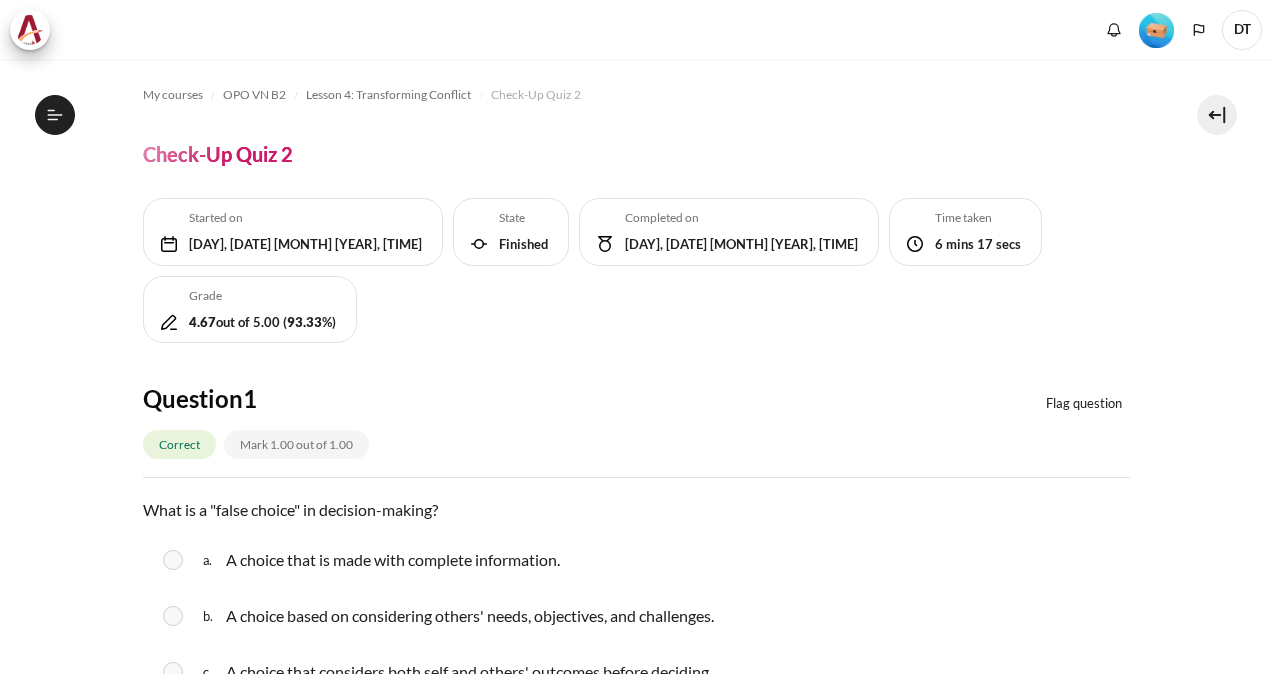 scroll, scrollTop: 0, scrollLeft: 0, axis: both 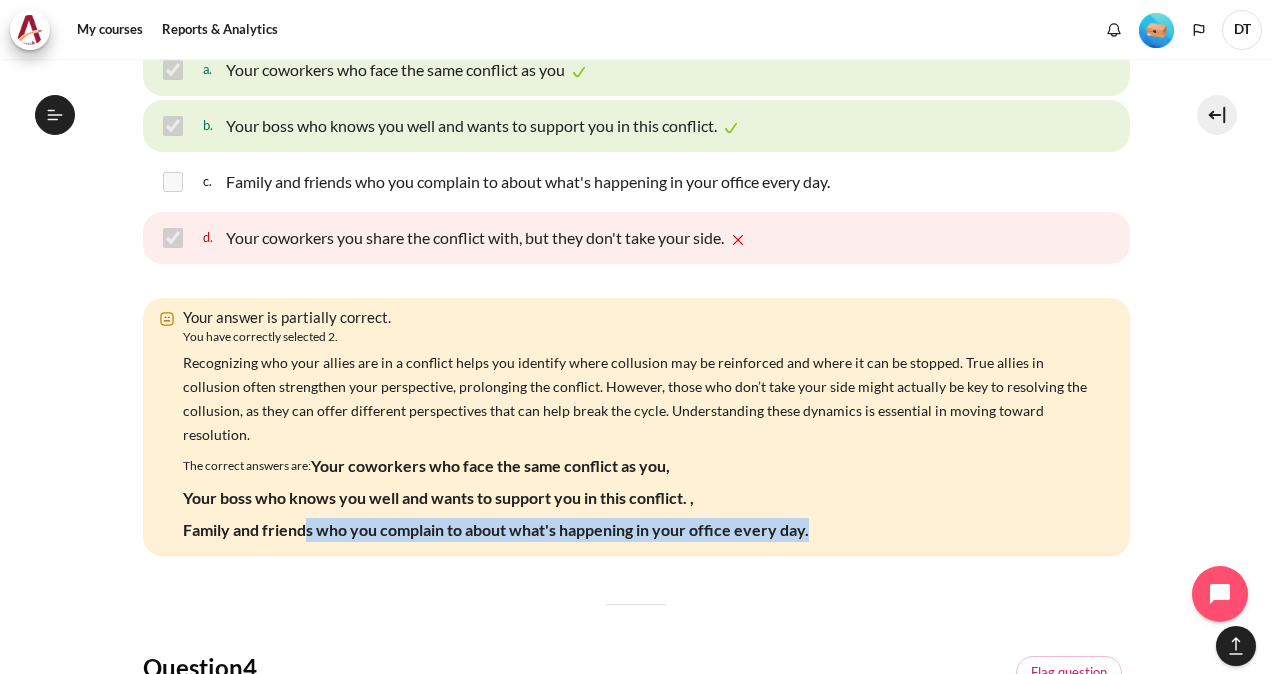 drag, startPoint x: 310, startPoint y: 506, endPoint x: 807, endPoint y: 508, distance: 497.00403 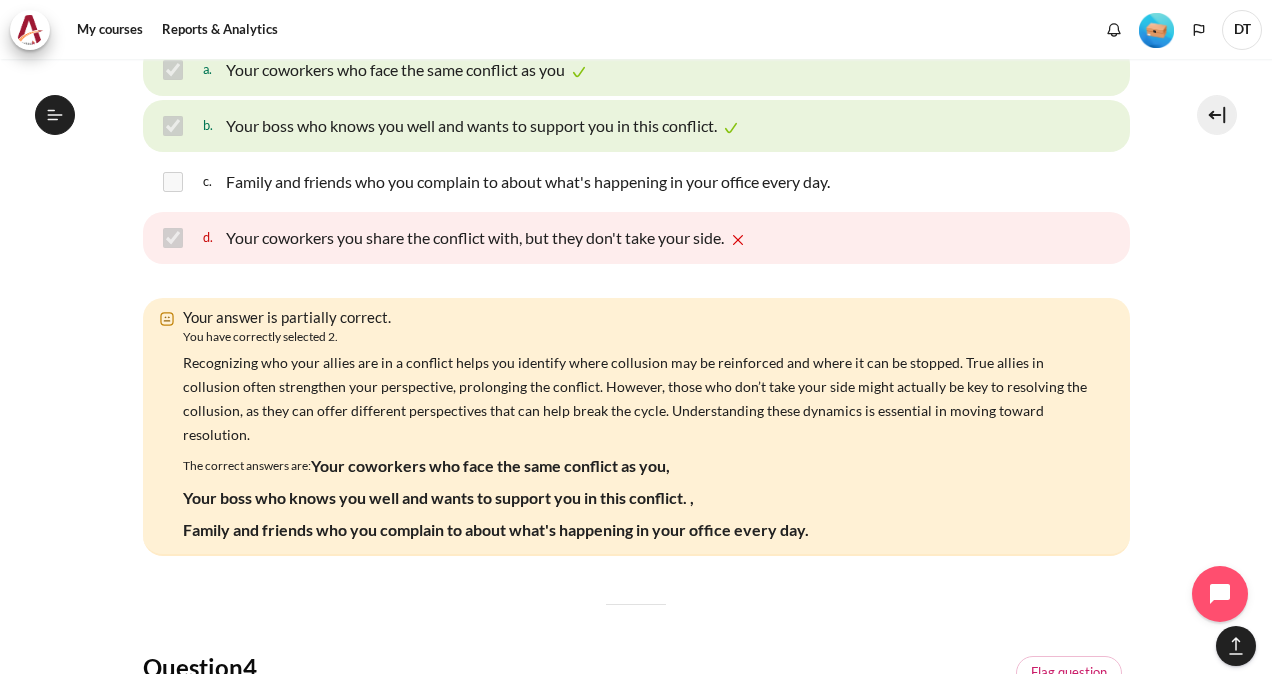 drag, startPoint x: 804, startPoint y: 548, endPoint x: 857, endPoint y: 572, distance: 58.18075 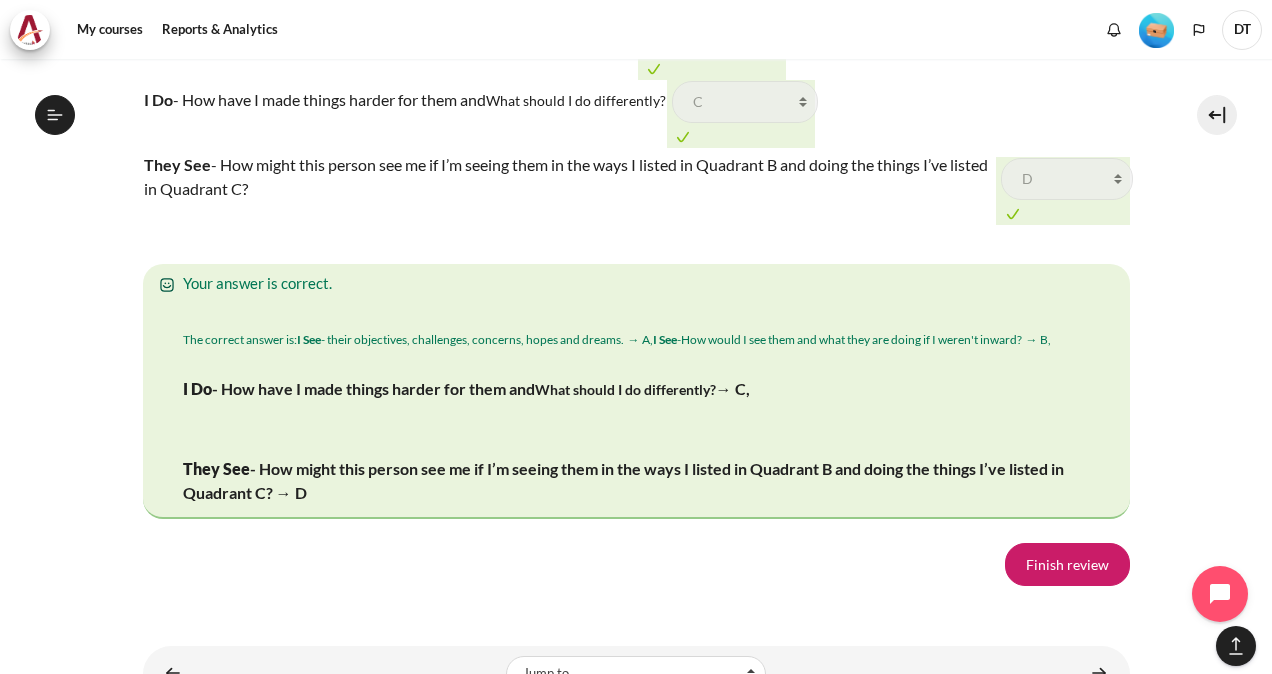 scroll, scrollTop: 3100, scrollLeft: 0, axis: vertical 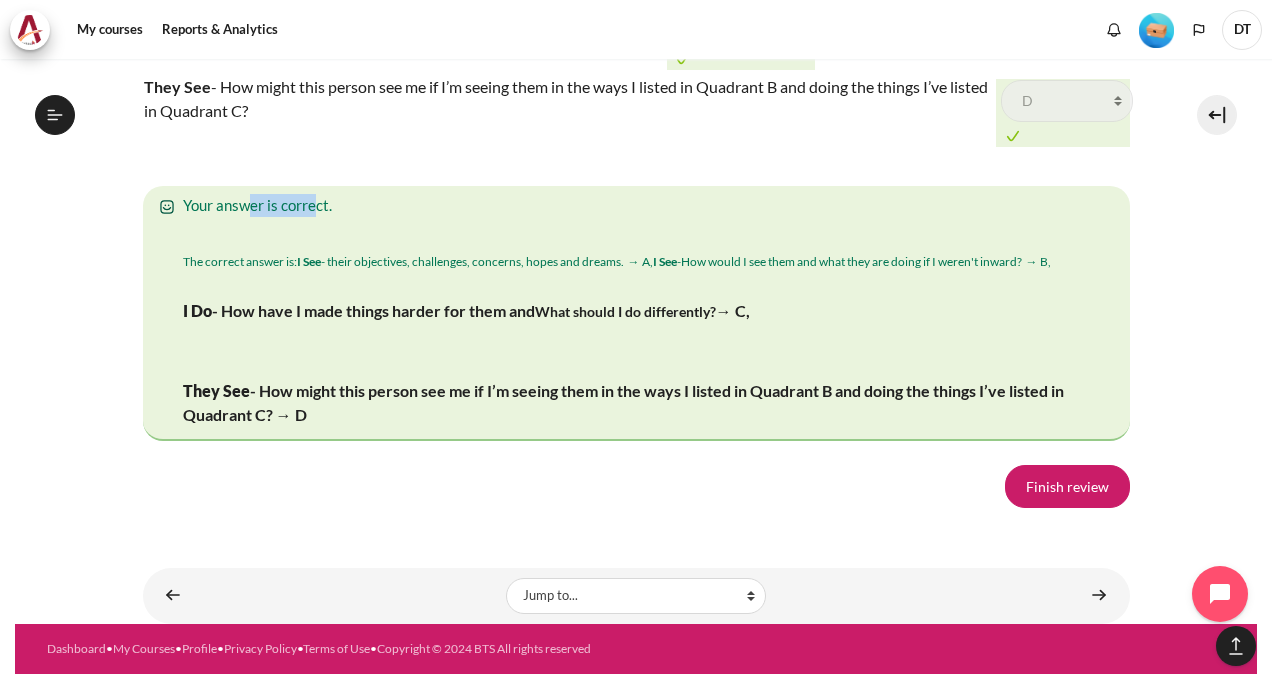 drag, startPoint x: 246, startPoint y: 155, endPoint x: 317, endPoint y: 160, distance: 71.17584 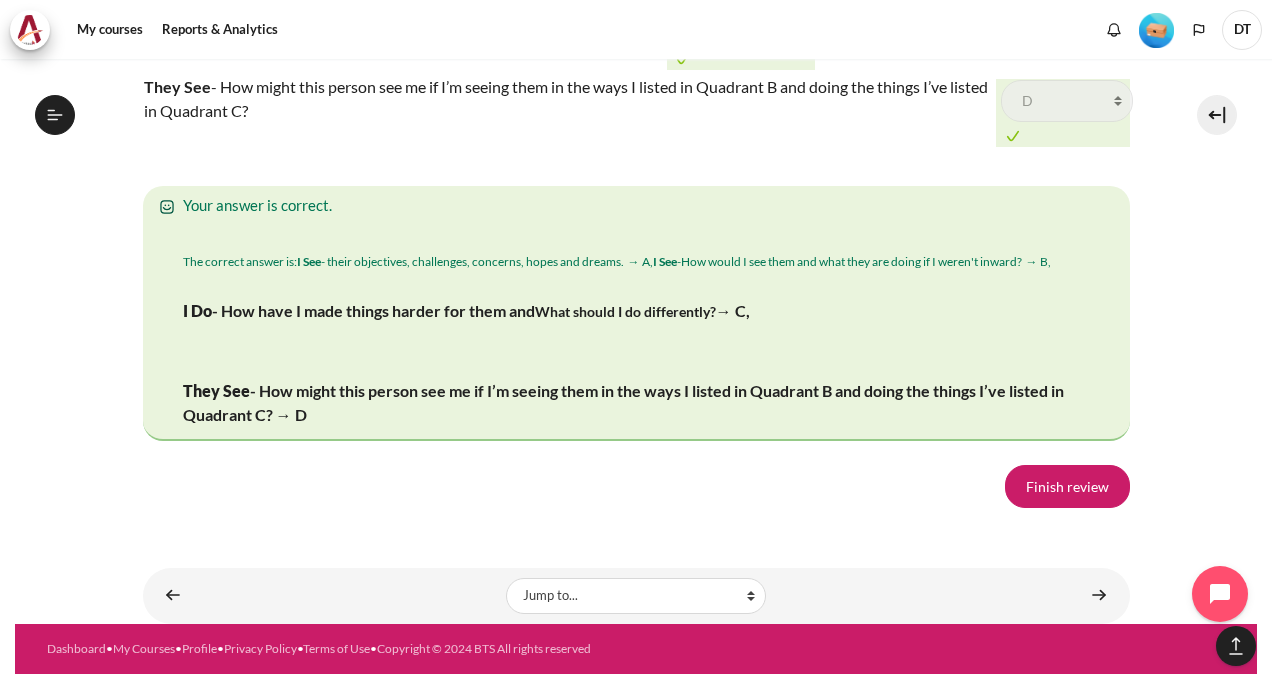 click on "Your answer is correct." at bounding box center [636, 205] 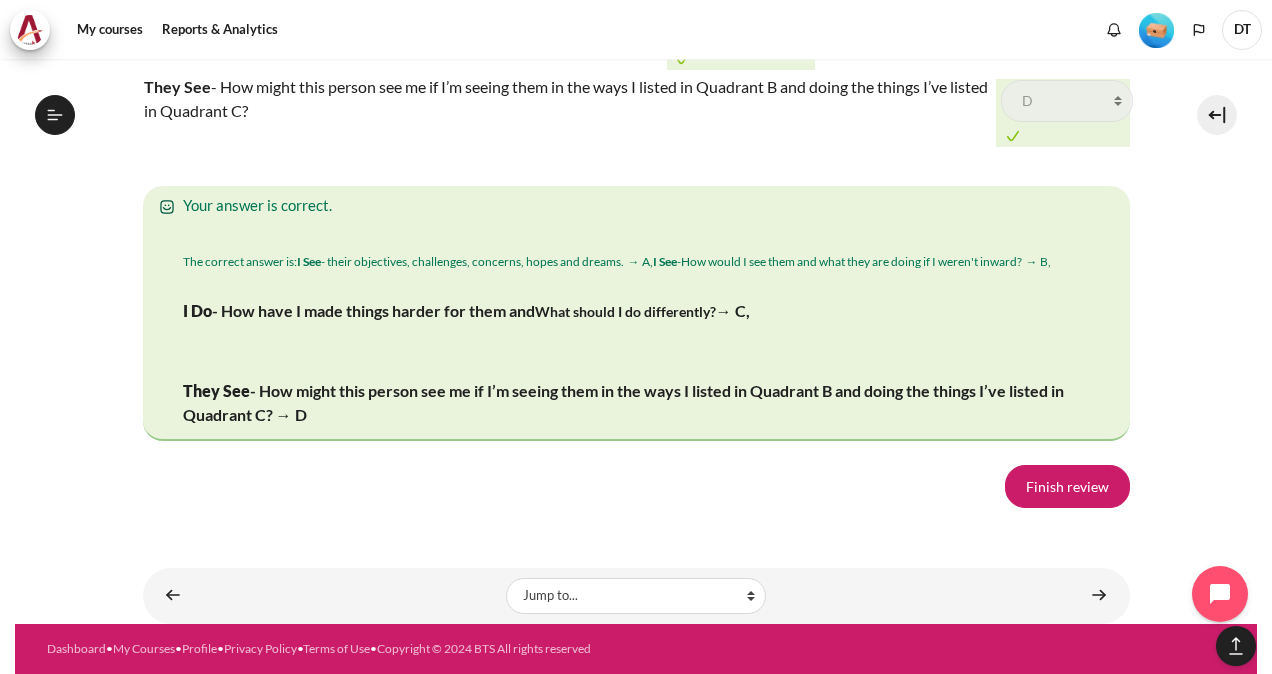 scroll, scrollTop: 3534, scrollLeft: 0, axis: vertical 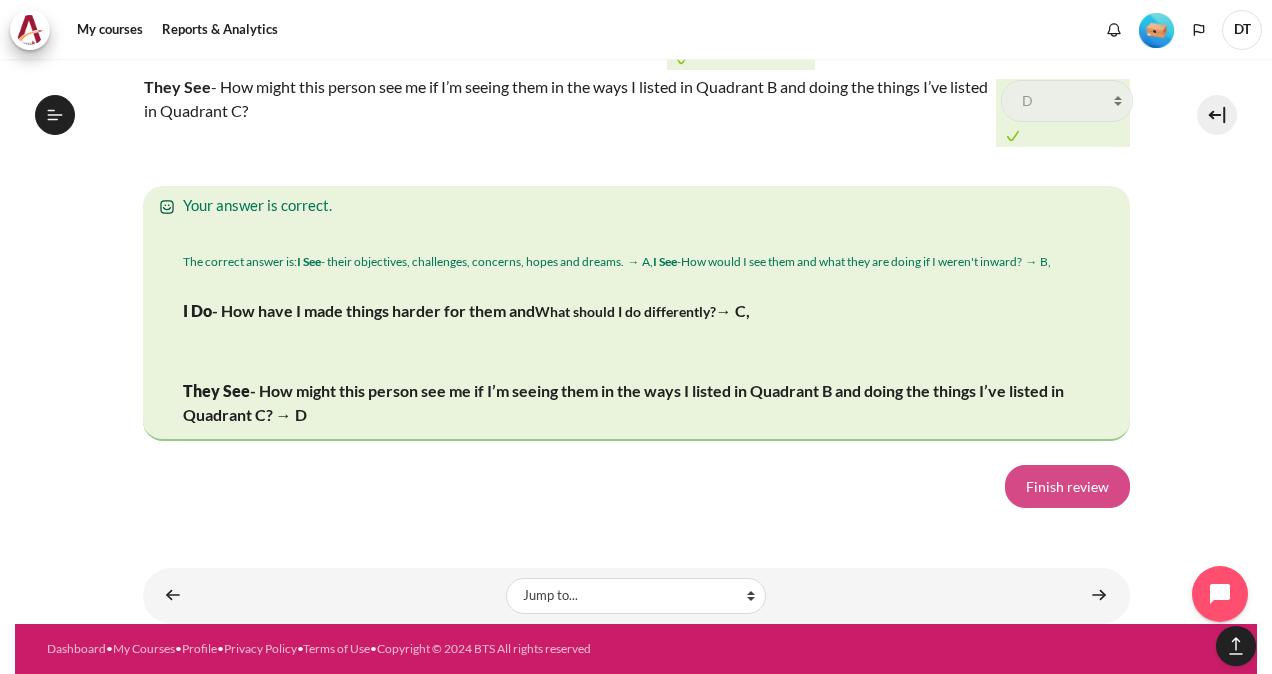 click on "Finish review" at bounding box center [1067, 486] 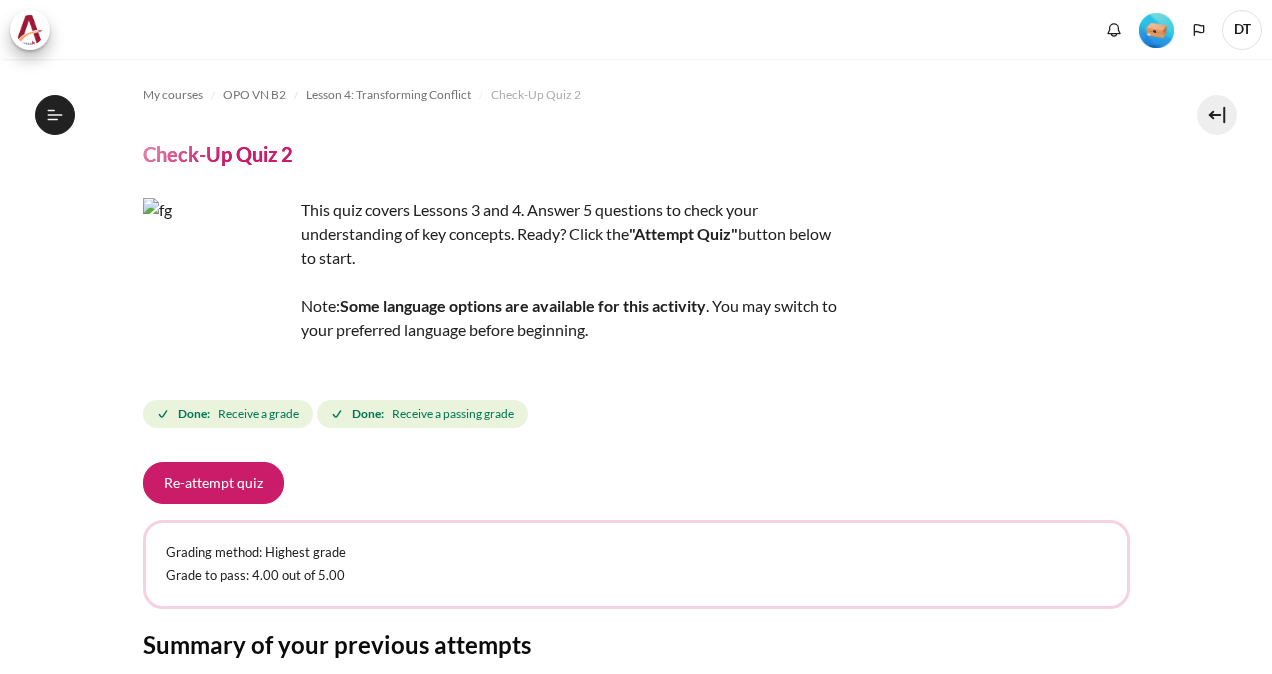 scroll, scrollTop: 0, scrollLeft: 0, axis: both 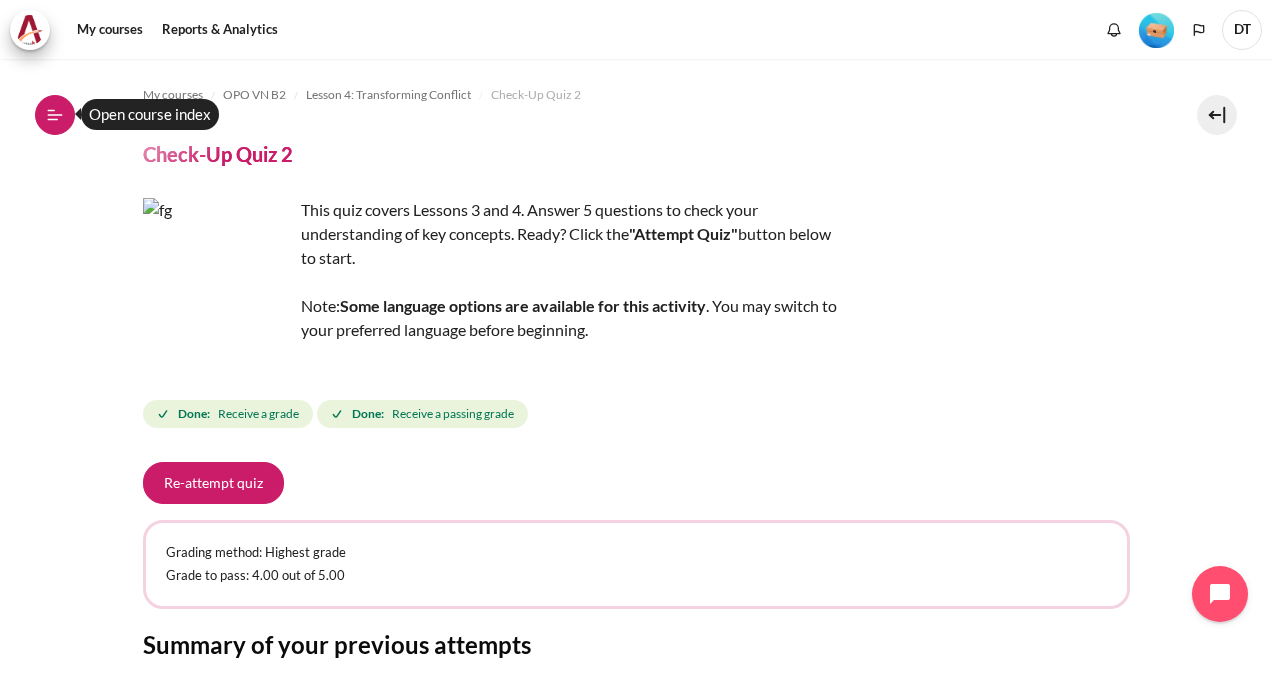 click 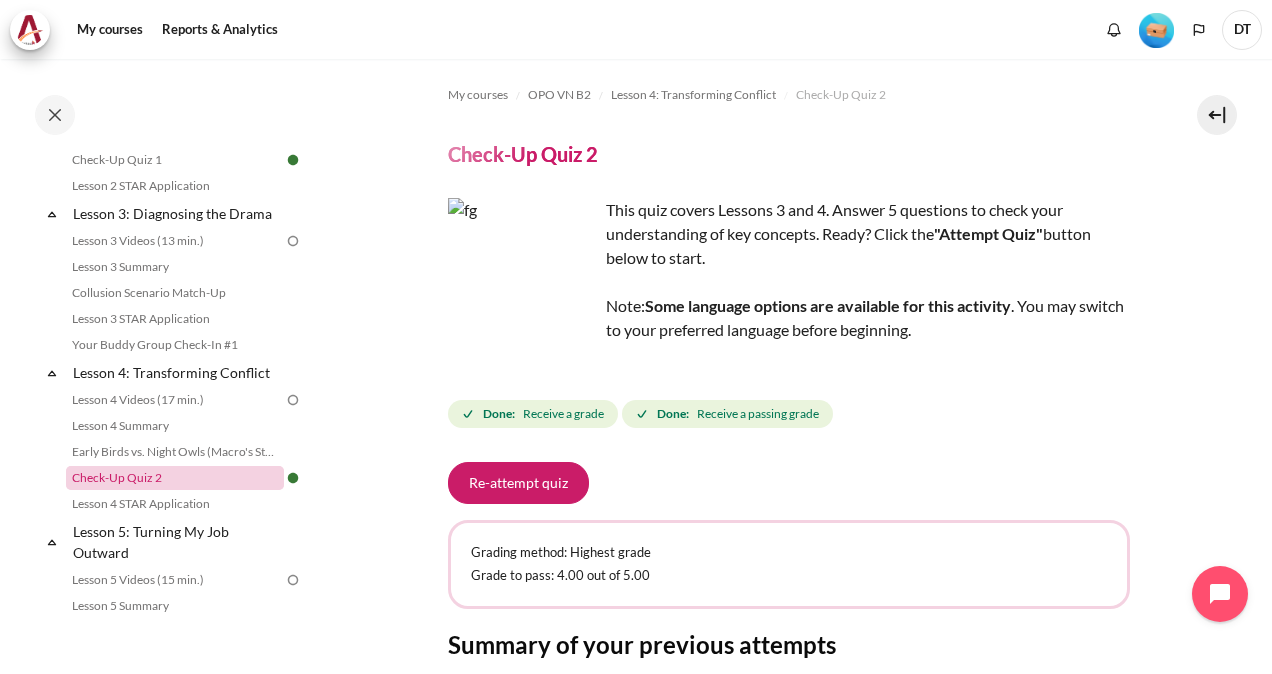 scroll, scrollTop: 482, scrollLeft: 0, axis: vertical 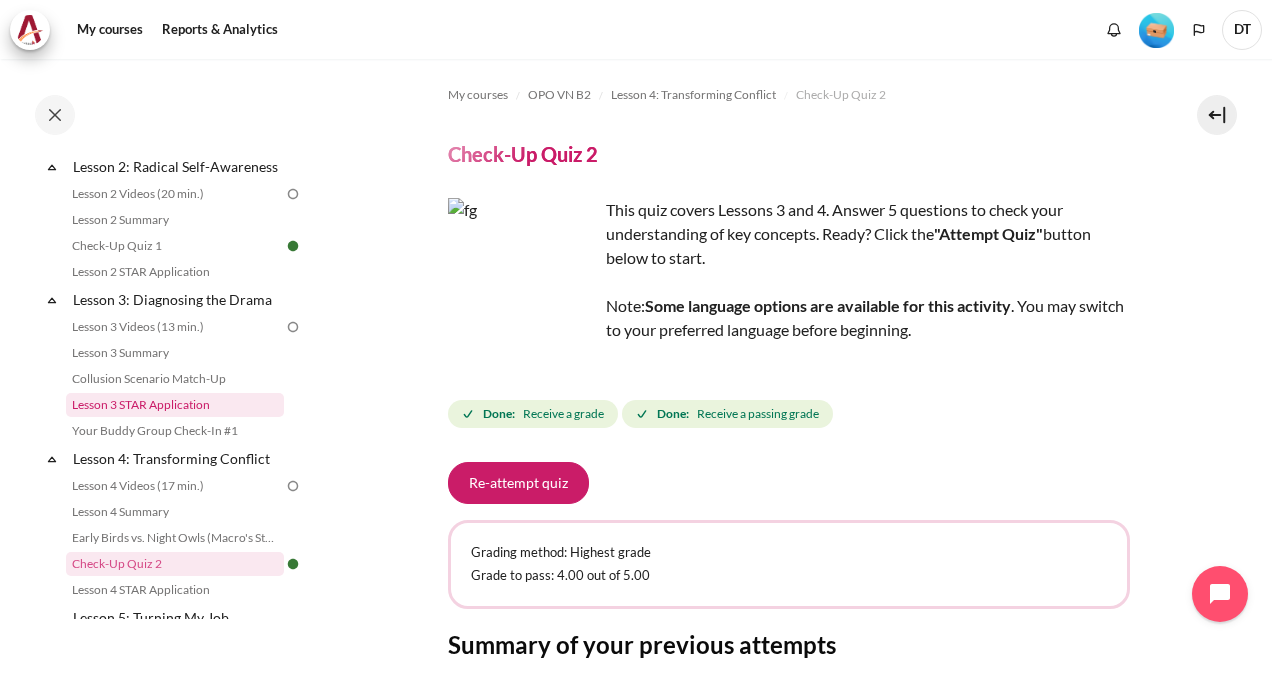 click on "Lesson 3 STAR Application" at bounding box center [175, 405] 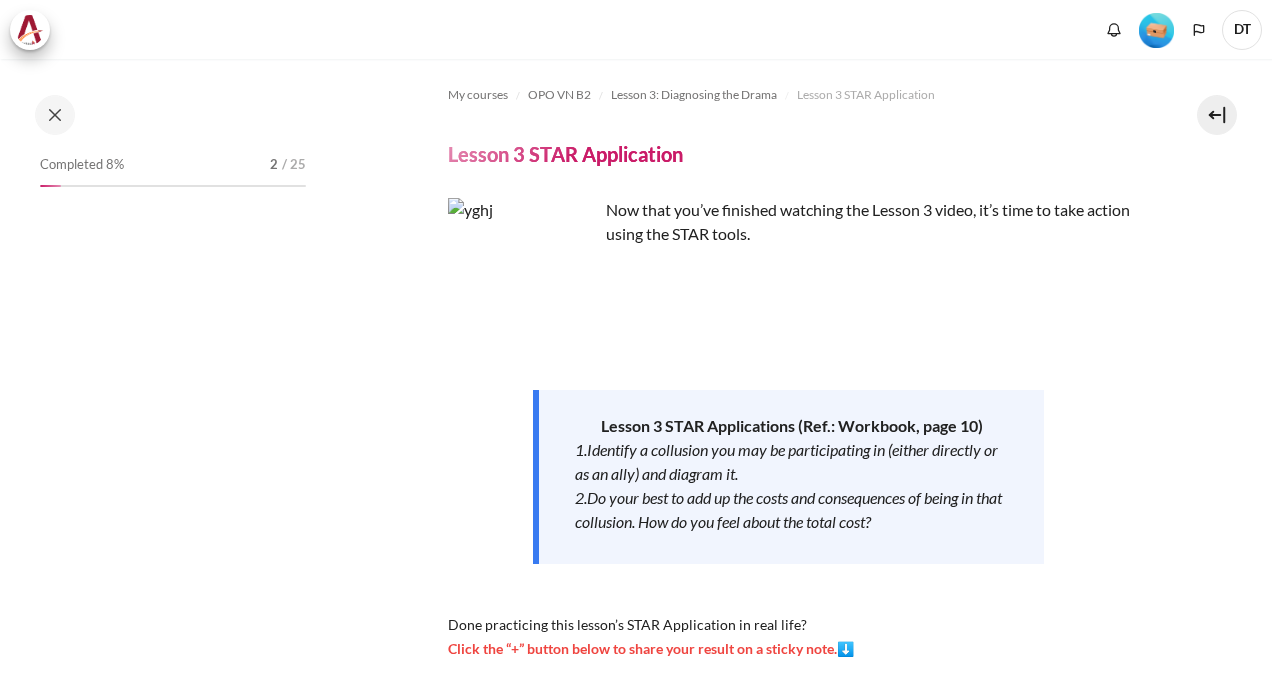 scroll, scrollTop: 0, scrollLeft: 0, axis: both 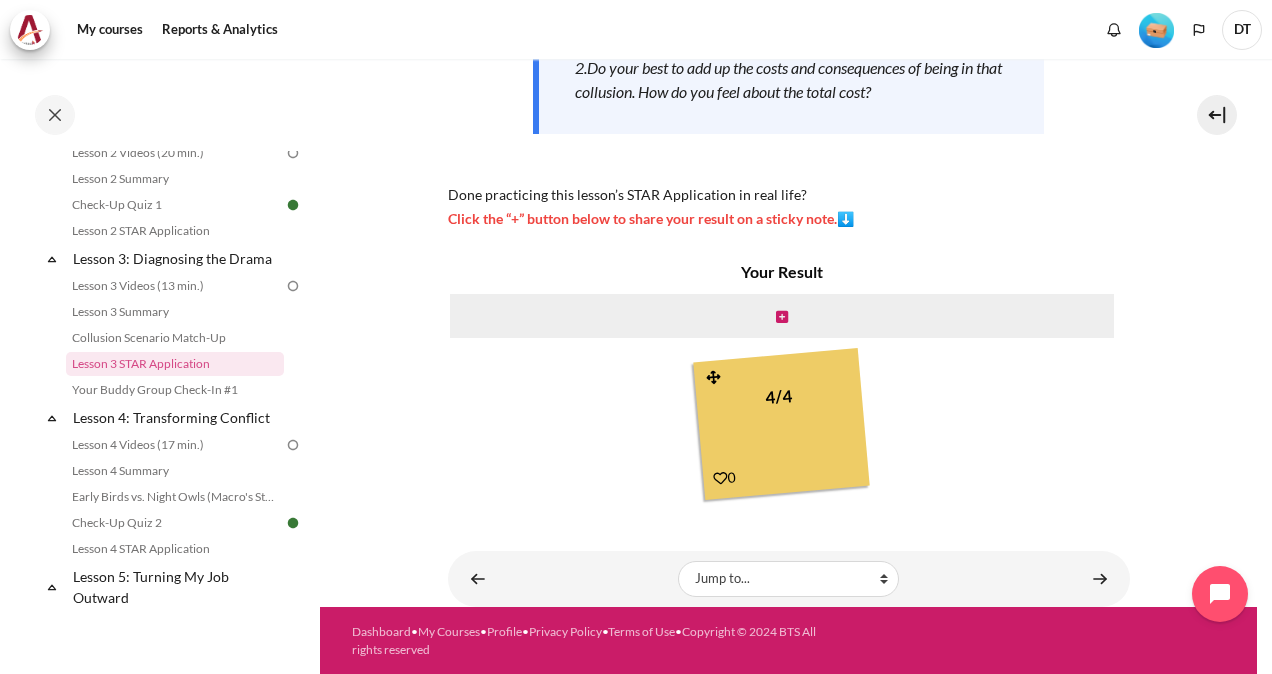 click at bounding box center (720, 478) 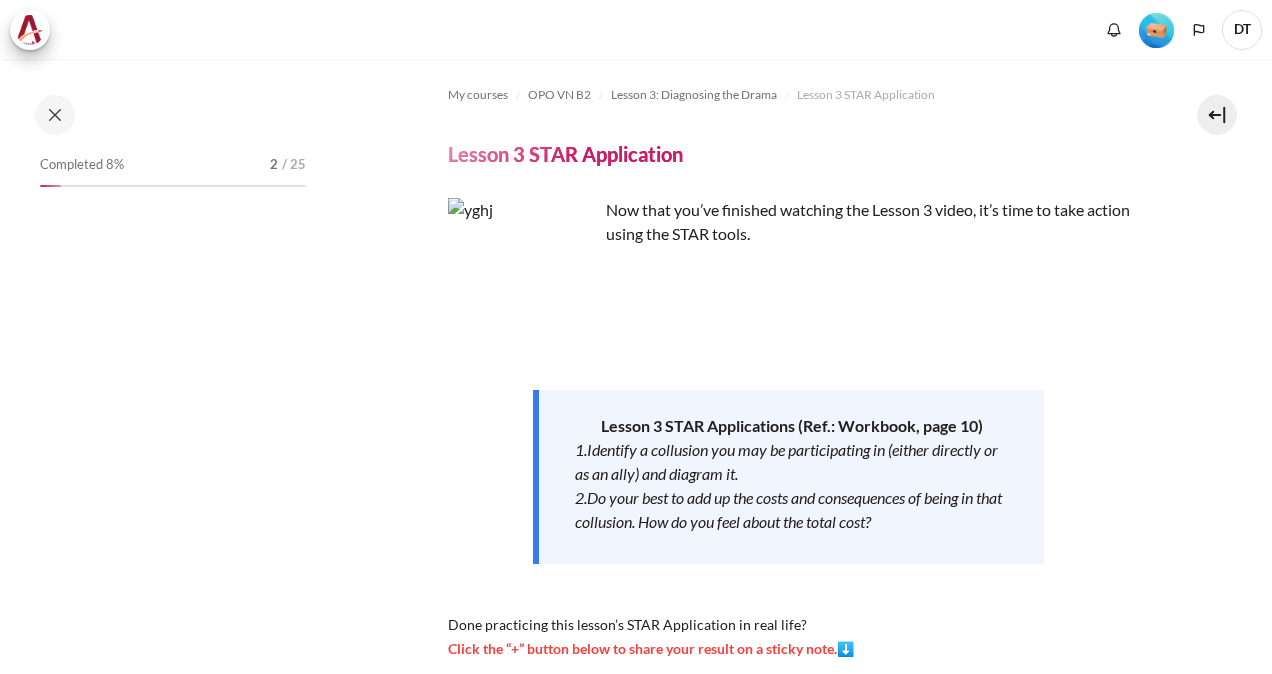 scroll, scrollTop: 0, scrollLeft: 0, axis: both 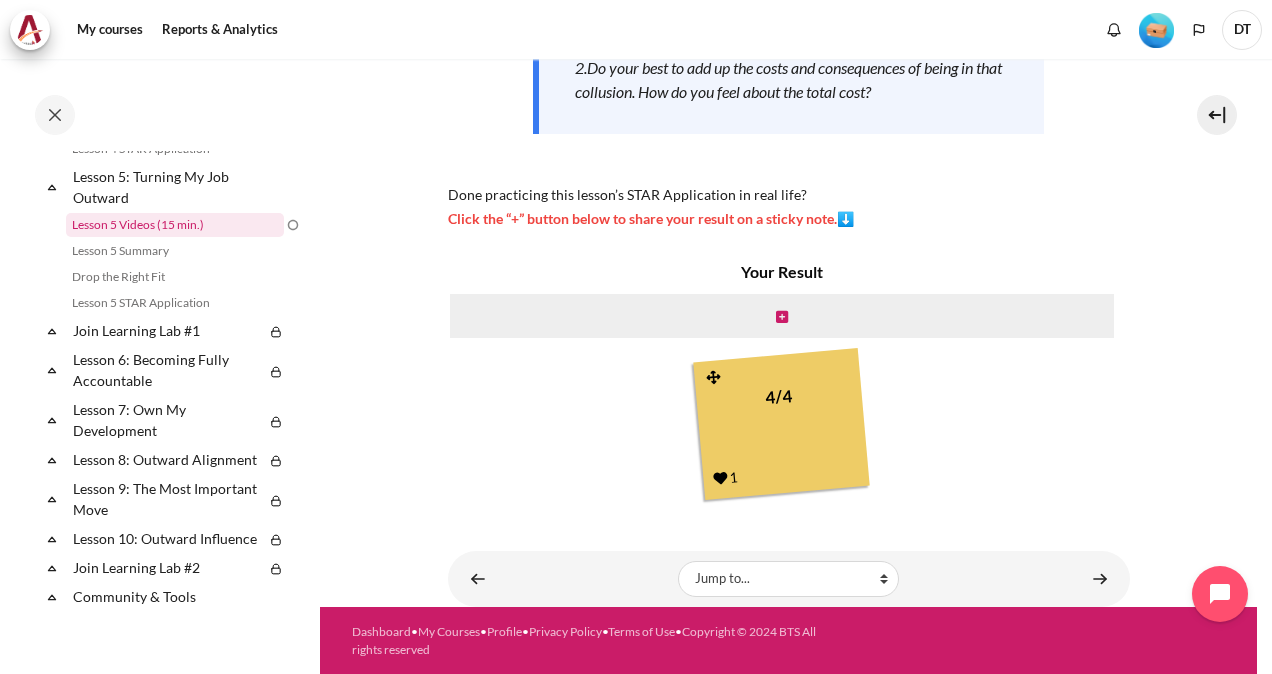 click on "Lesson 5 Videos (15 min.)" at bounding box center [175, 225] 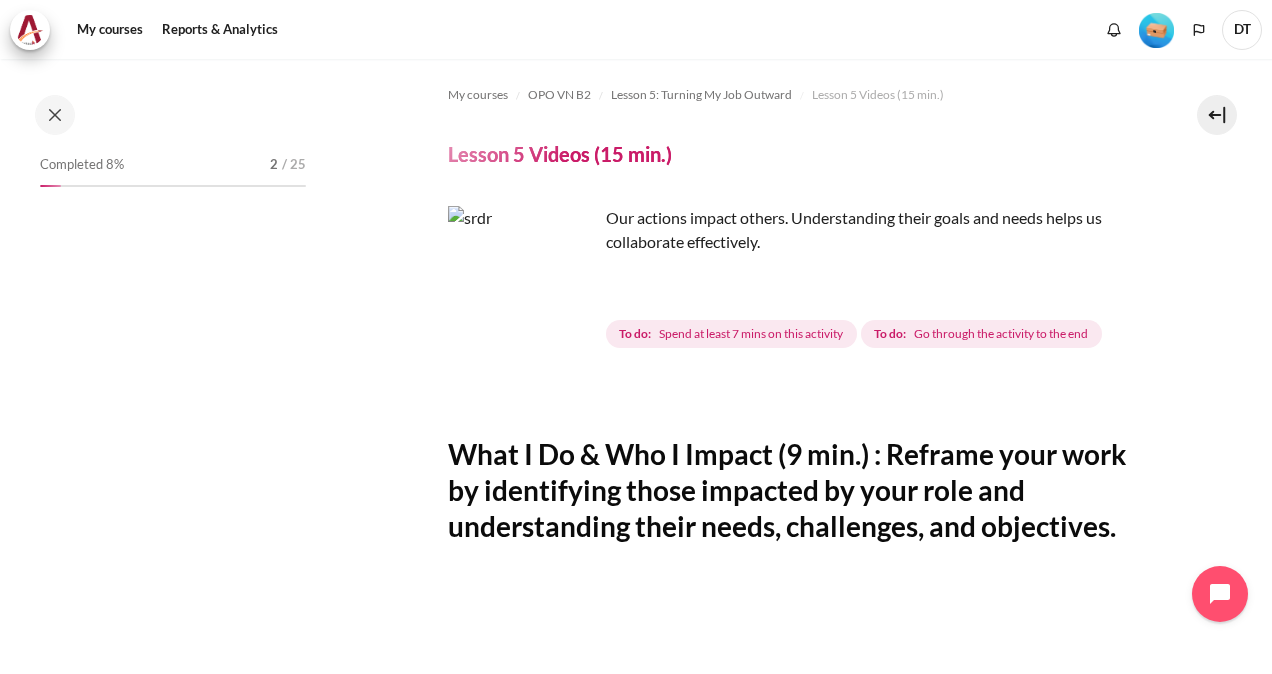 scroll, scrollTop: 0, scrollLeft: 0, axis: both 